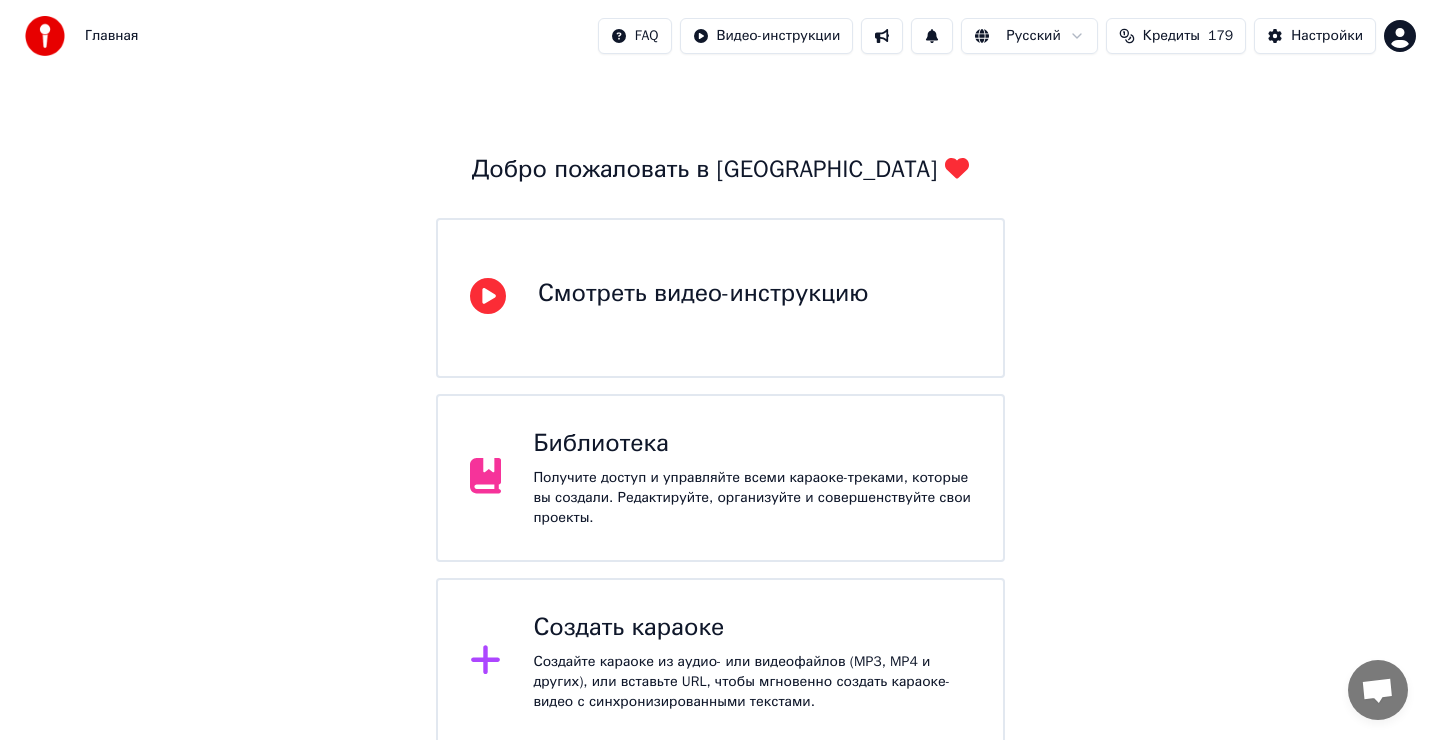 scroll, scrollTop: 44, scrollLeft: 0, axis: vertical 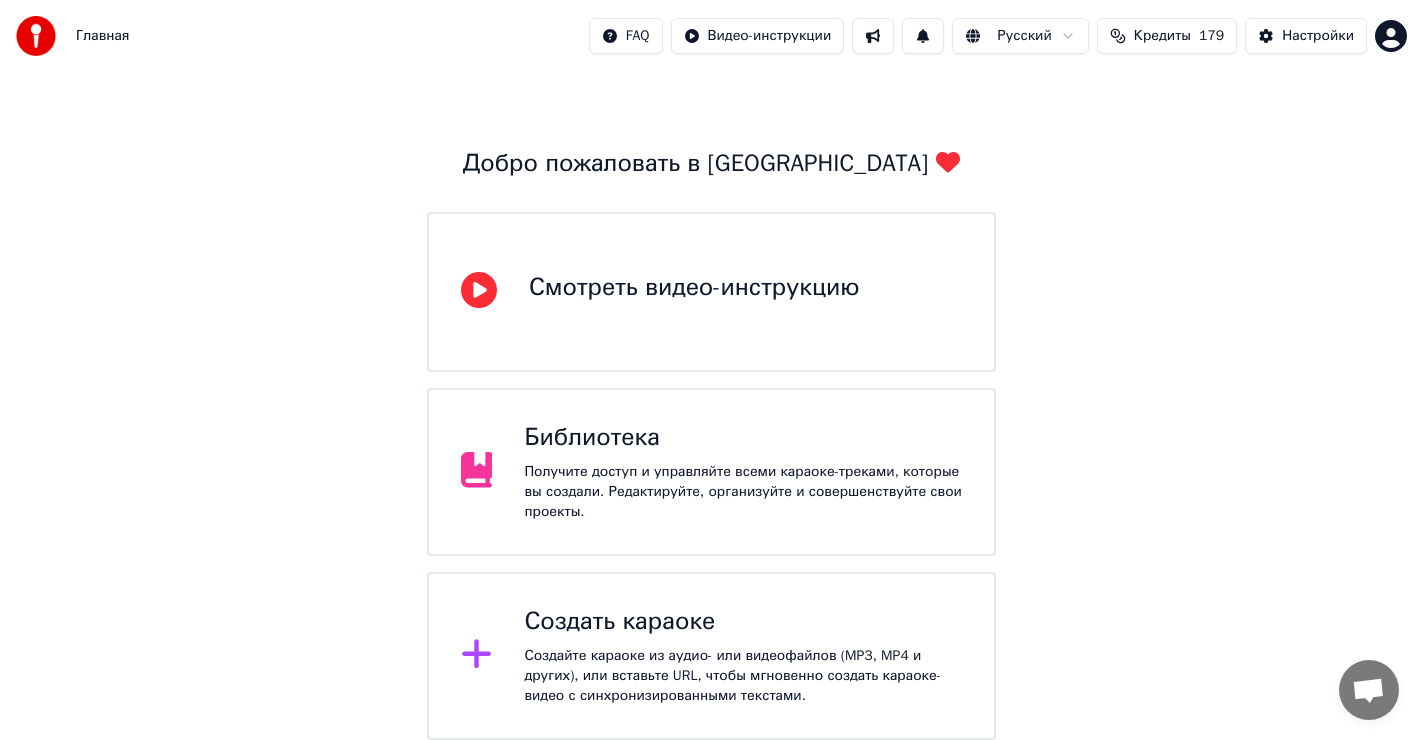click on "Создать караоке Создайте караоке из аудио- или видеофайлов (MP3, MP4 и других), или вставьте URL, чтобы мгновенно создать караоке-видео с синхронизированными текстами." at bounding box center (743, 656) 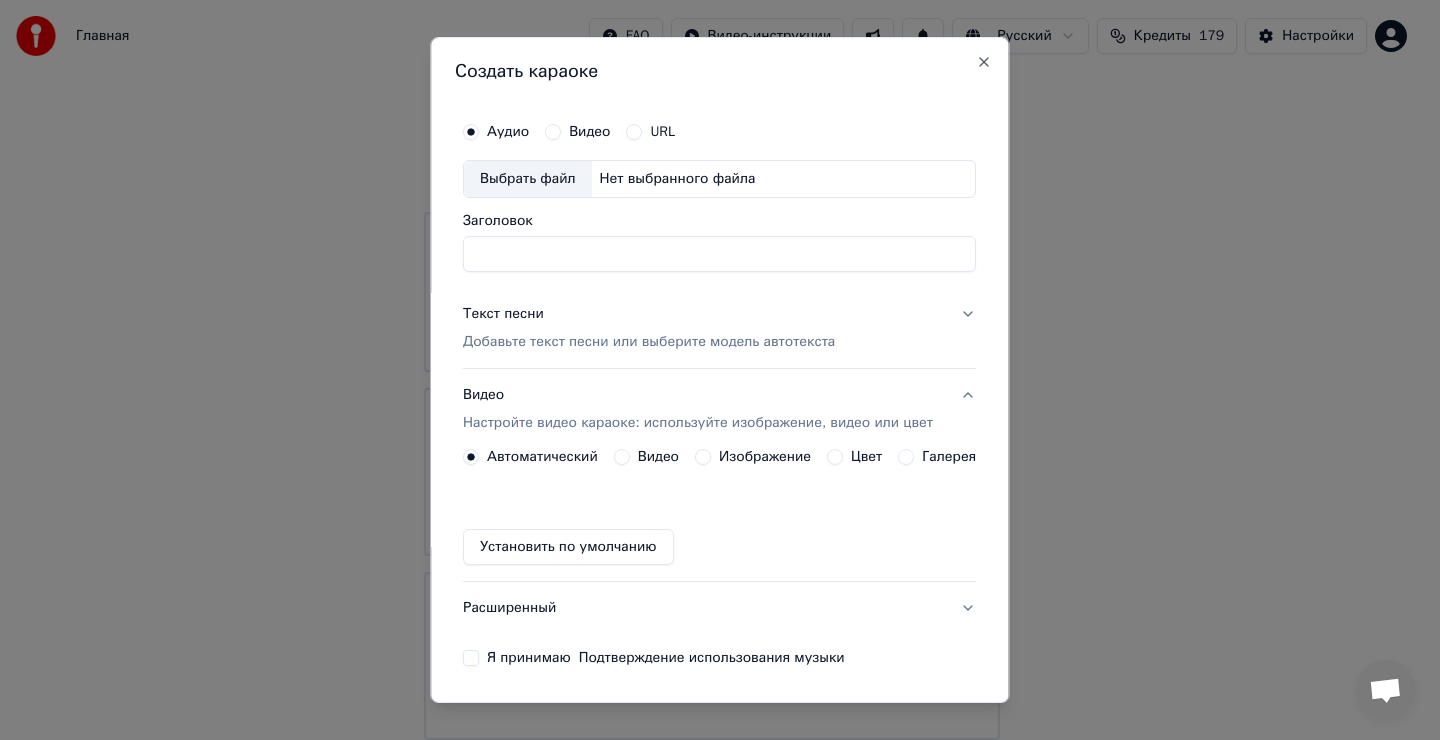 drag, startPoint x: 545, startPoint y: 130, endPoint x: 557, endPoint y: 142, distance: 16.970562 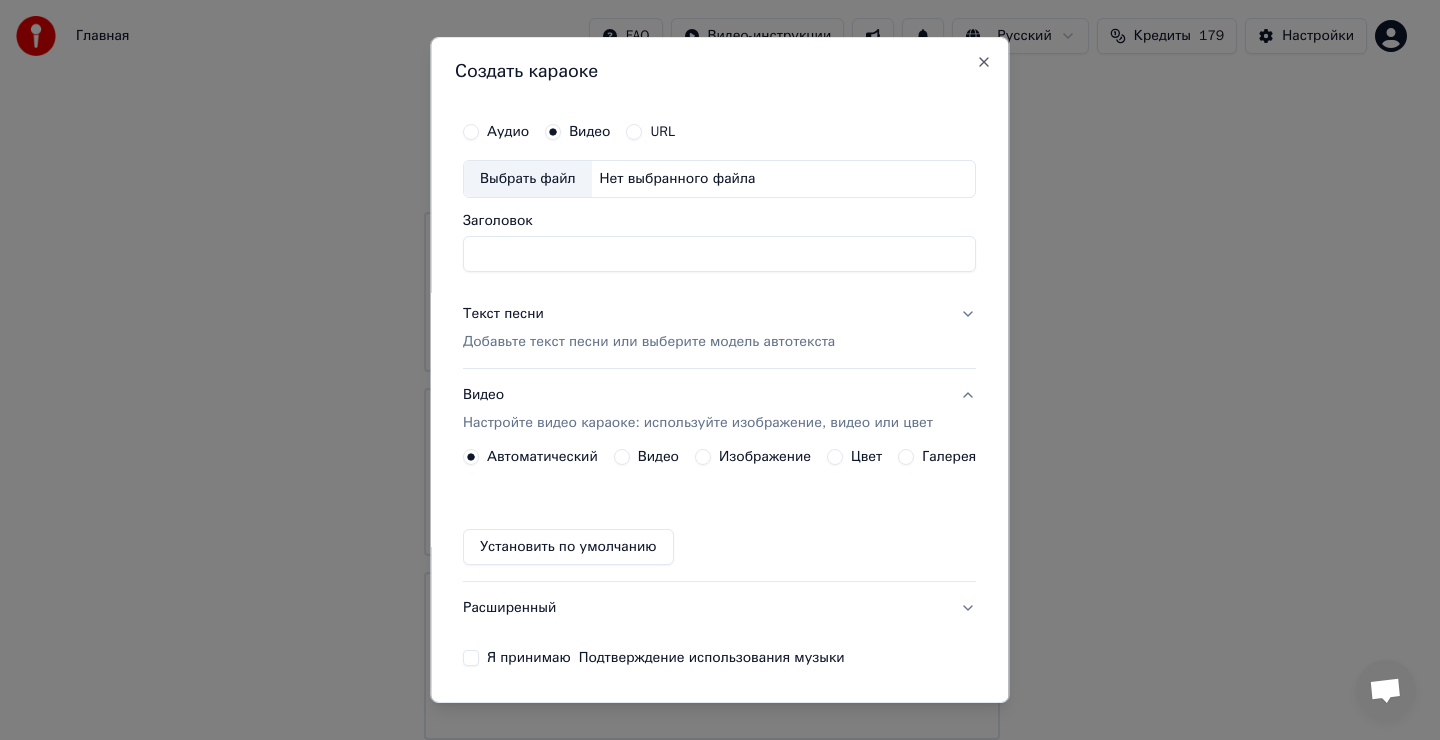 click on "Выбрать файл" at bounding box center (528, 179) 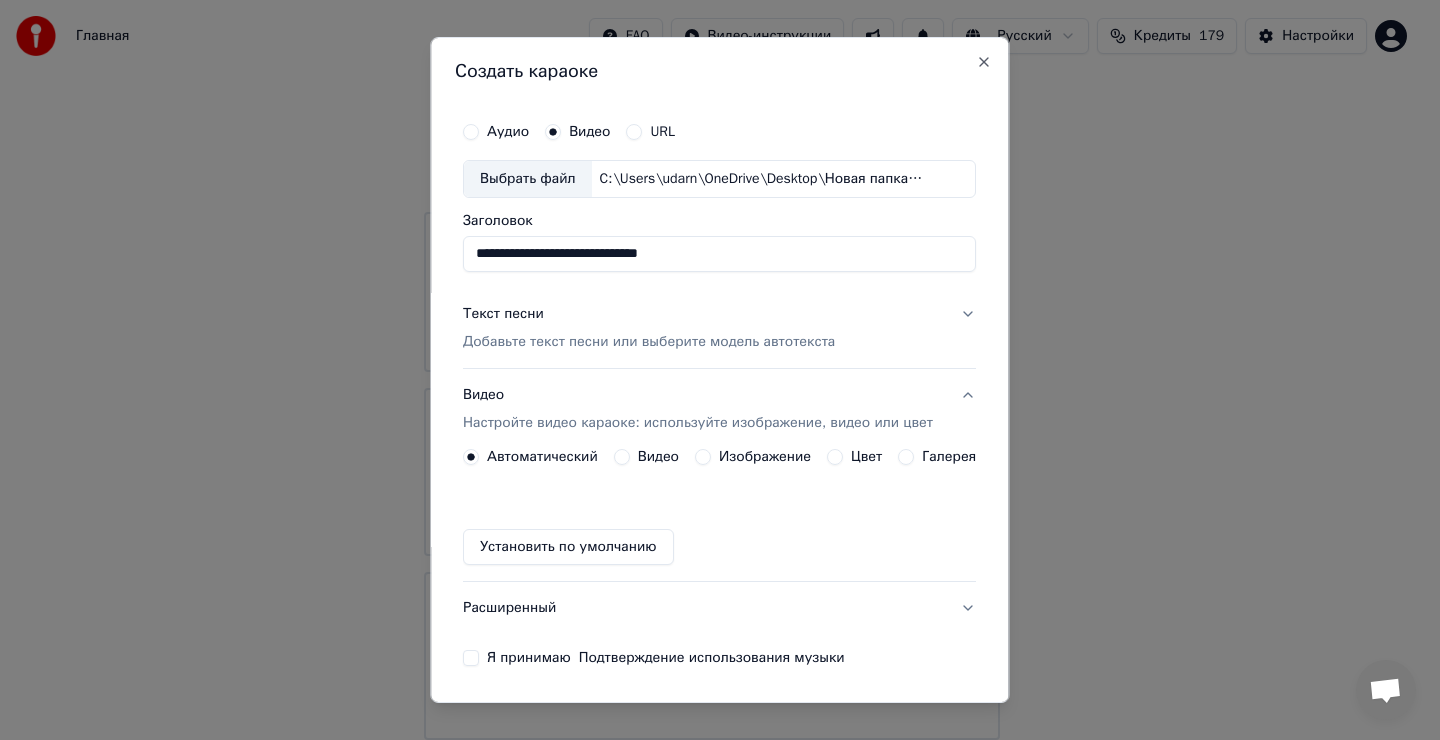 type on "**********" 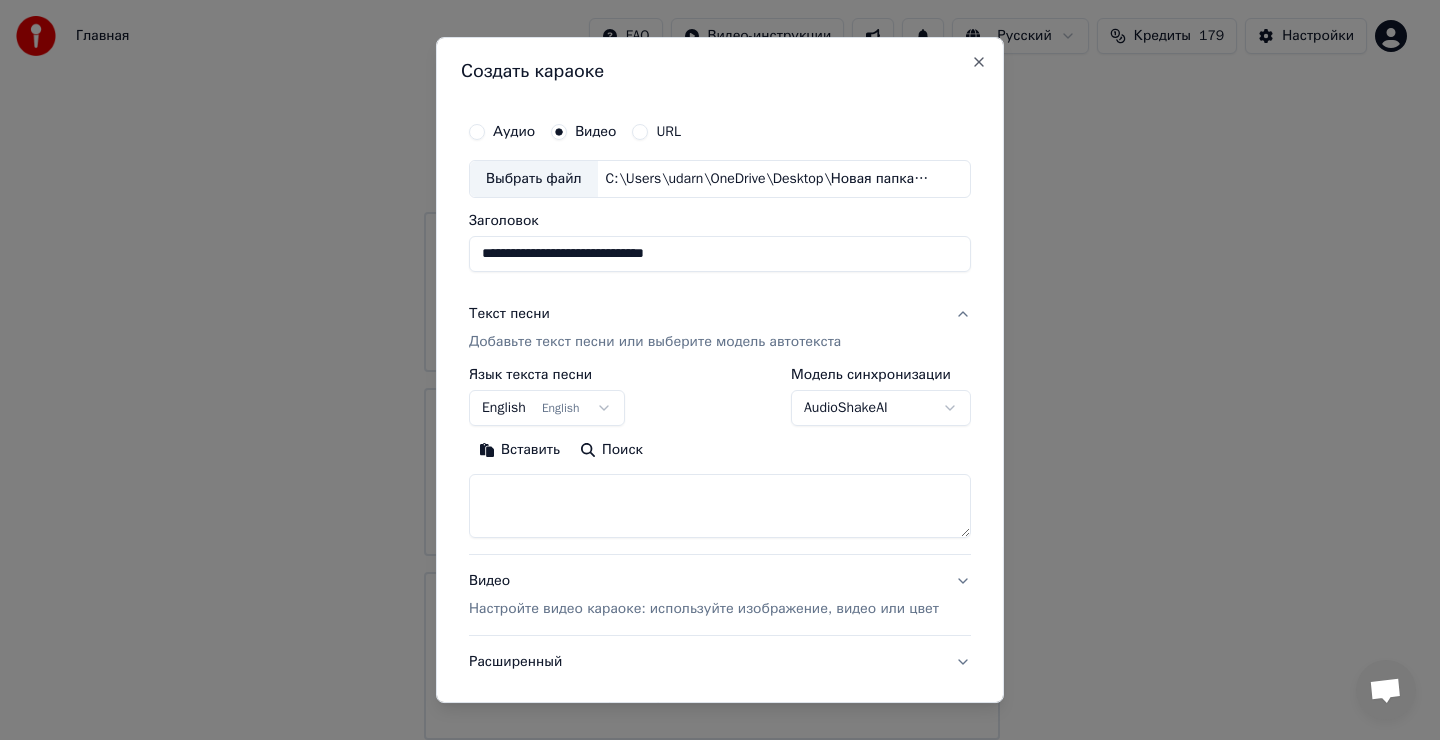 click at bounding box center (720, 506) 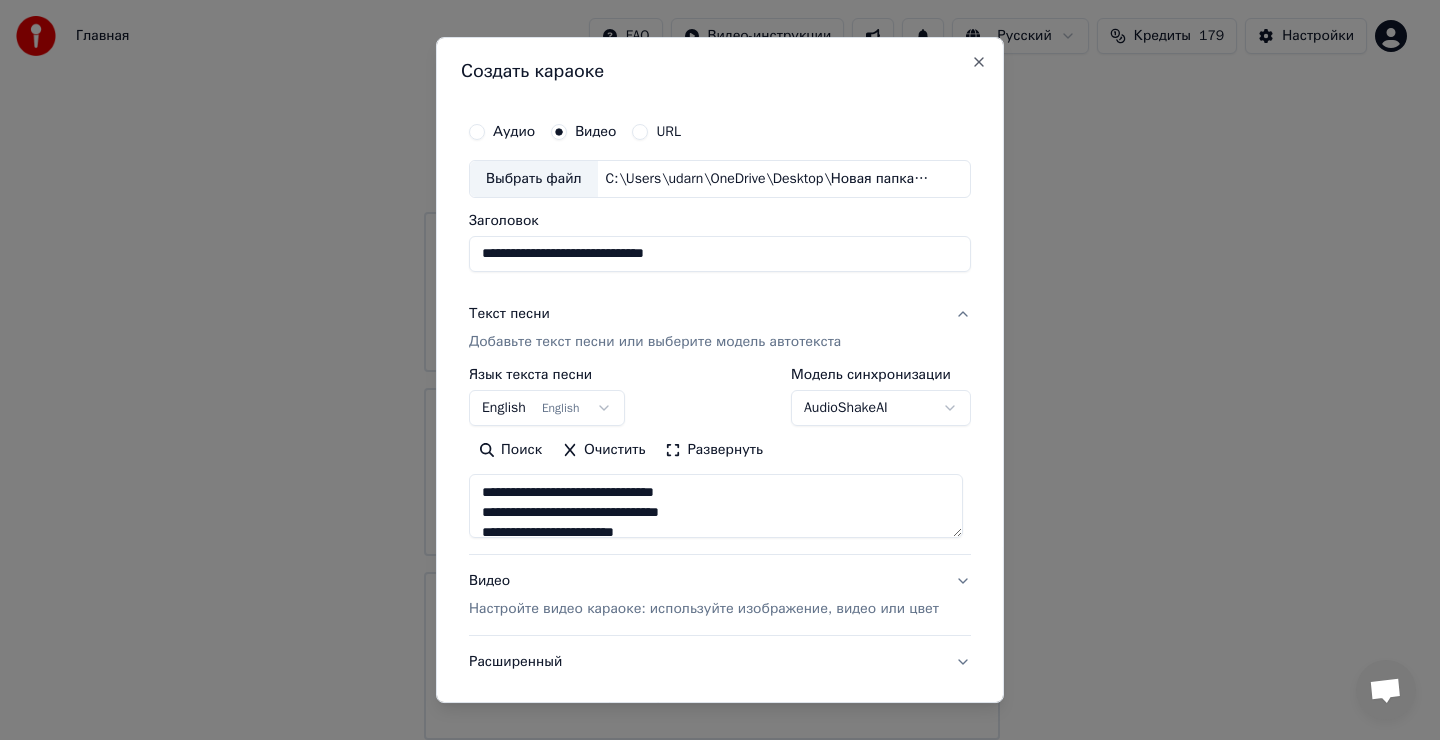 click on "**********" at bounding box center [711, 348] 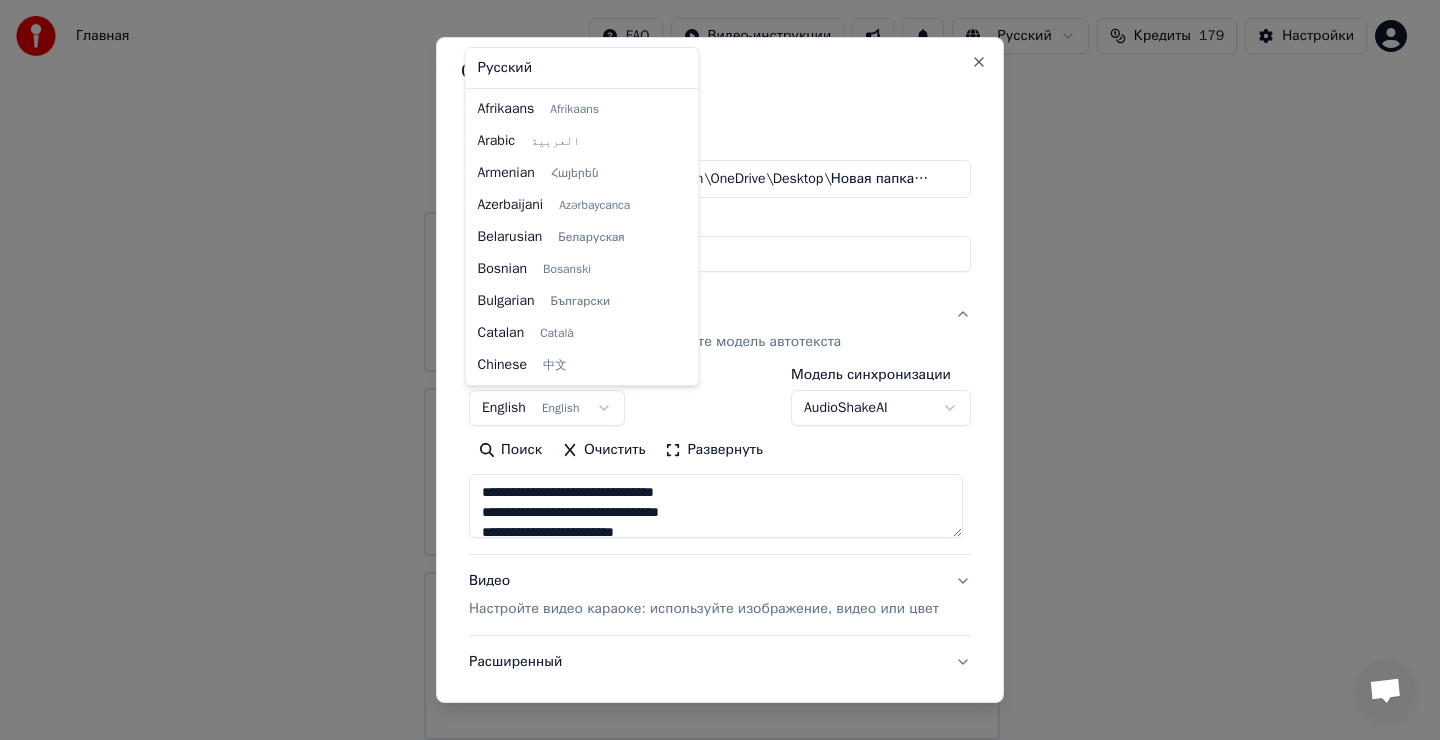 scroll, scrollTop: 160, scrollLeft: 0, axis: vertical 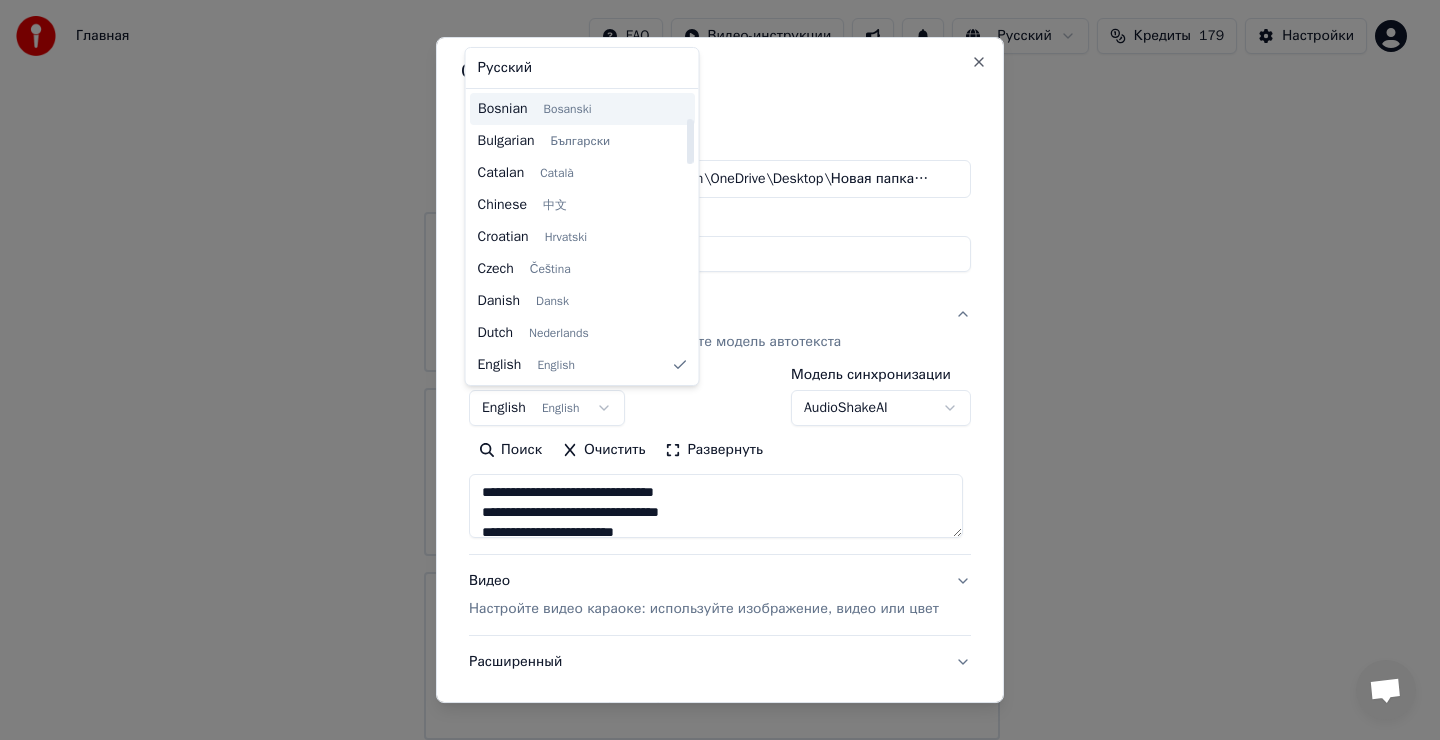 type on "**********" 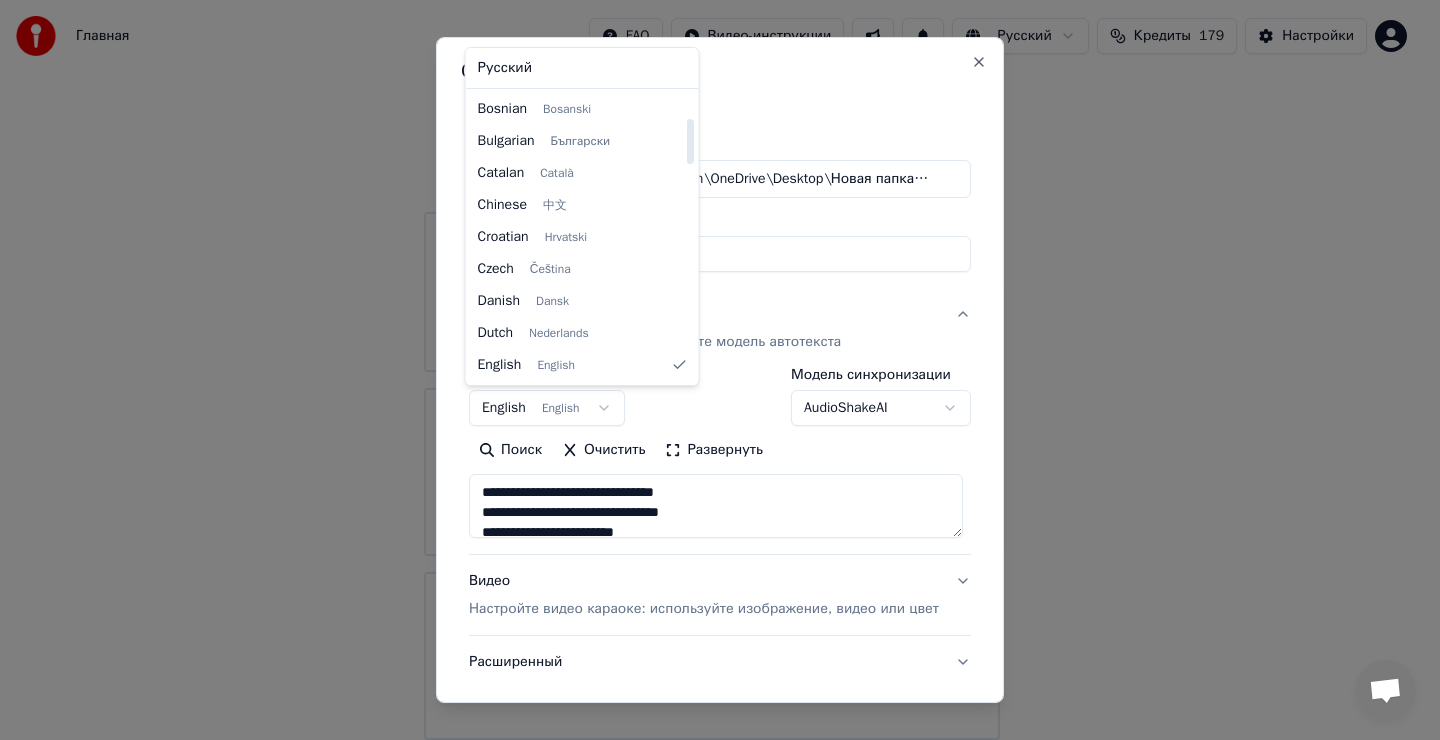 select on "**" 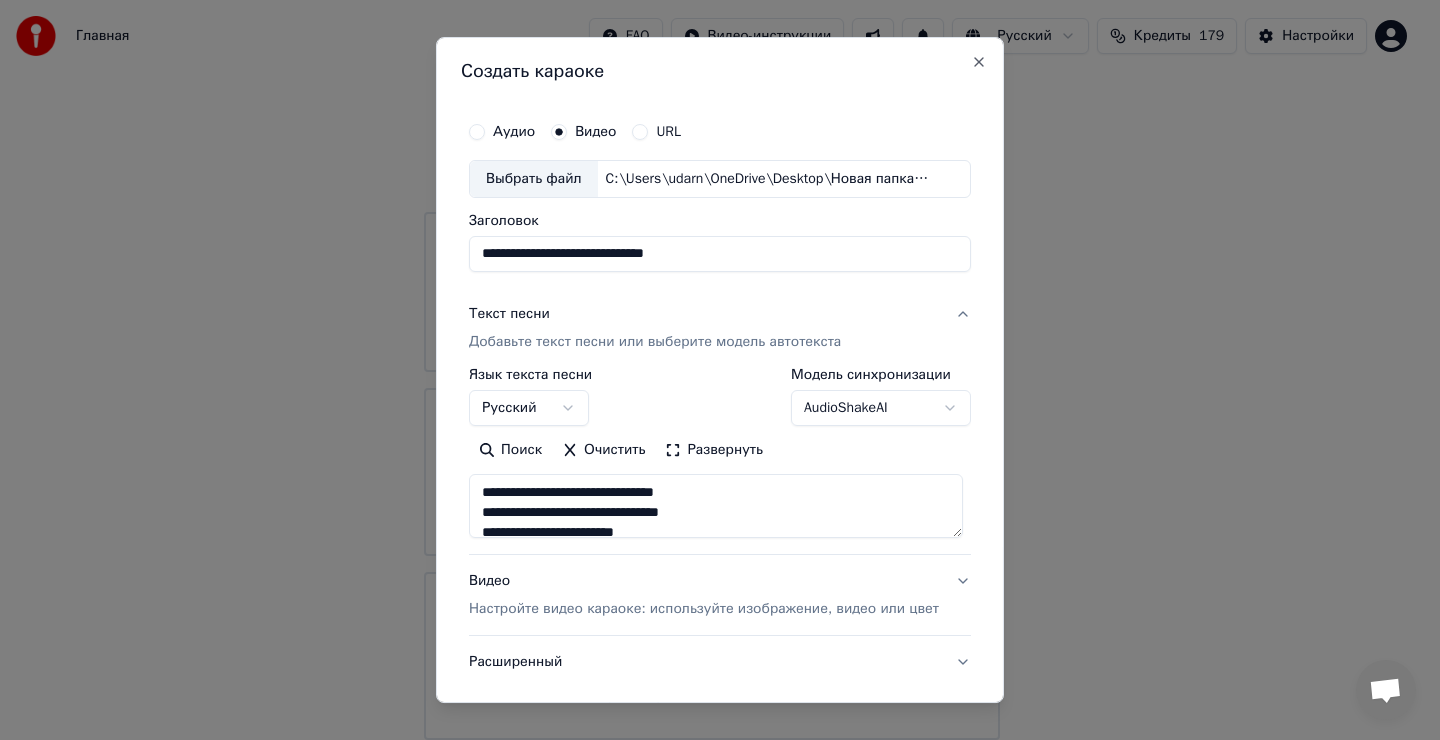 scroll, scrollTop: 0, scrollLeft: 0, axis: both 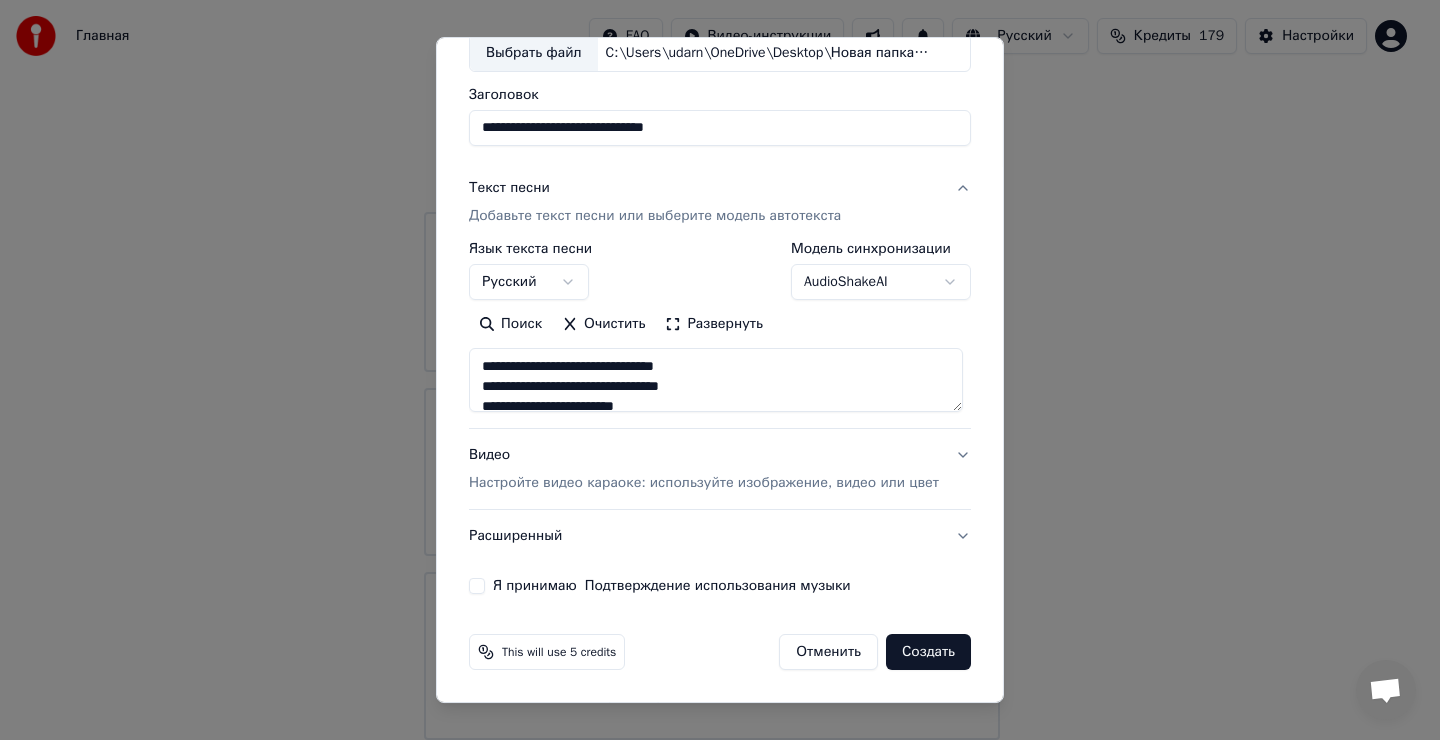 click on "Я принимаю   Подтверждение использования музыки" at bounding box center [477, 586] 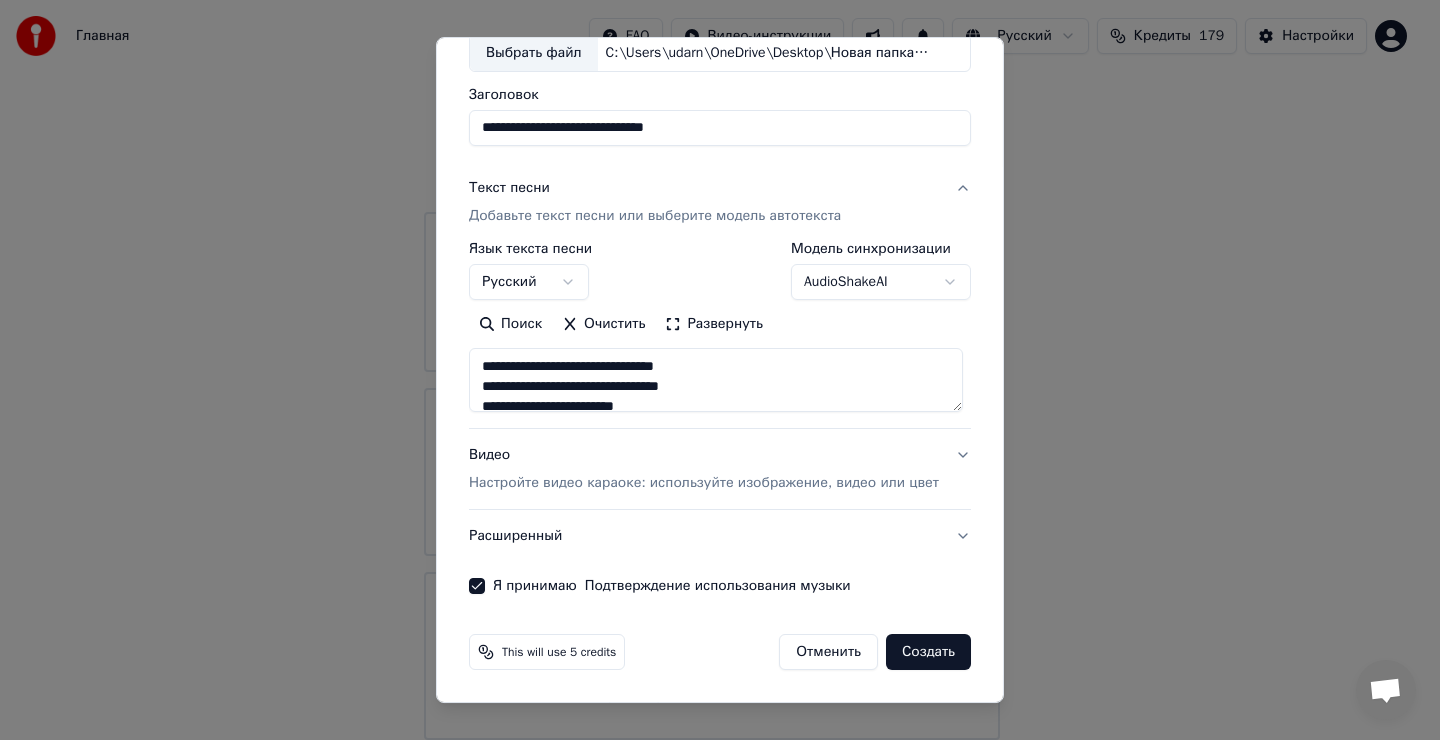 click on "Создать" at bounding box center (928, 652) 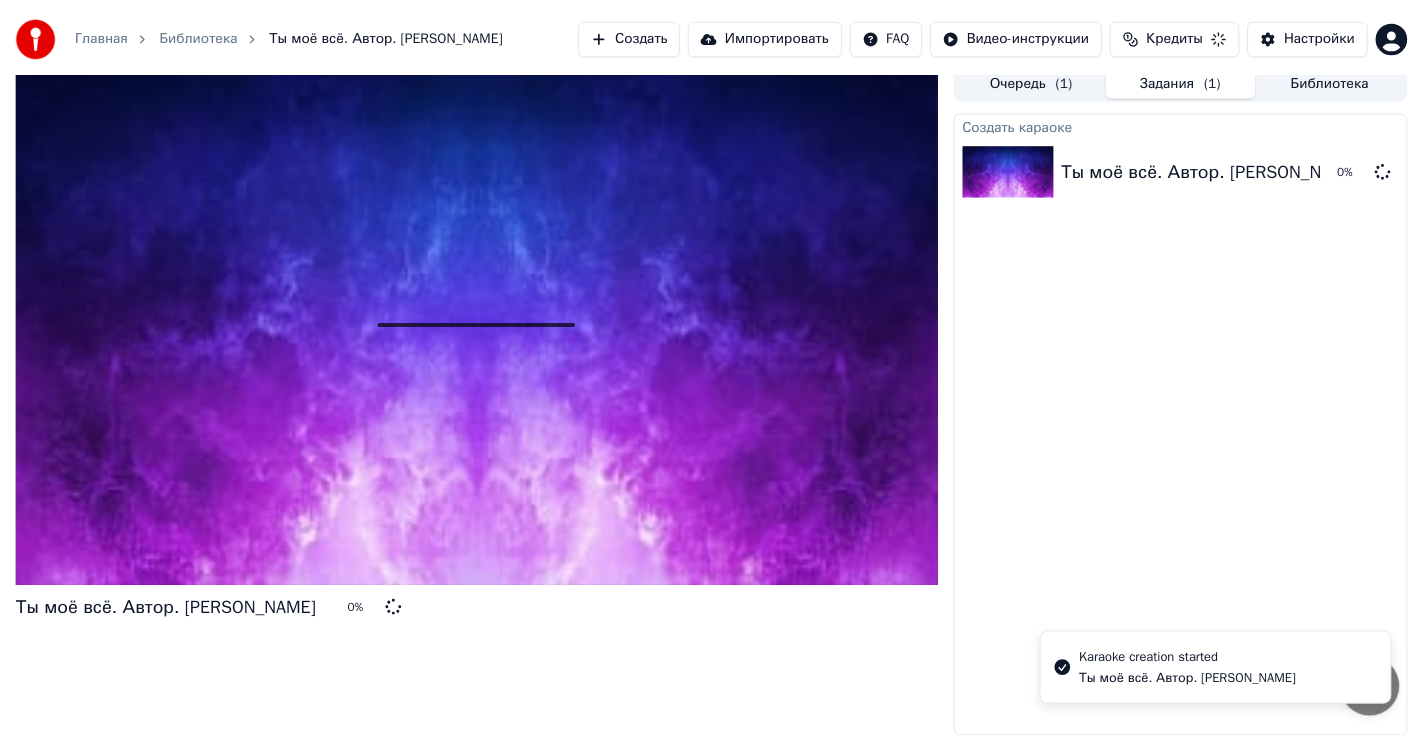 scroll, scrollTop: 9, scrollLeft: 0, axis: vertical 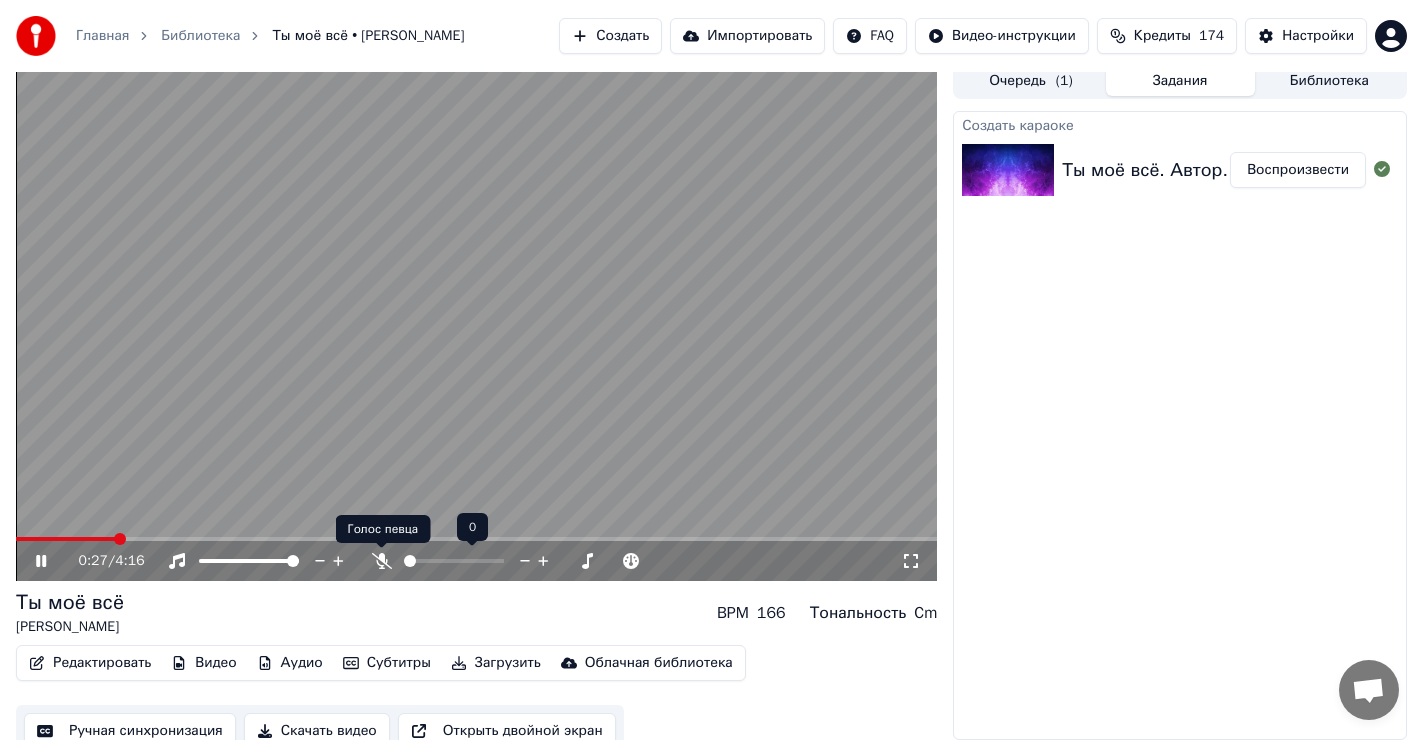 click 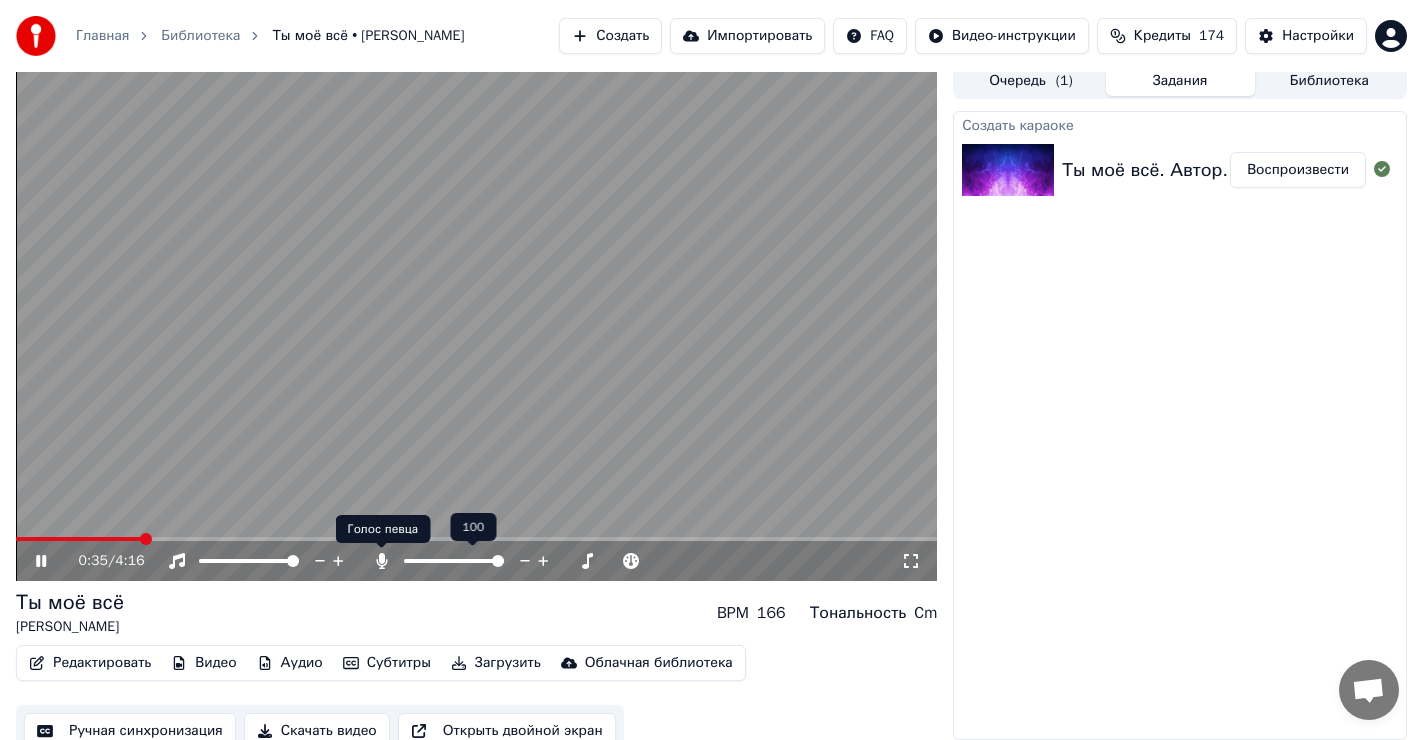 click 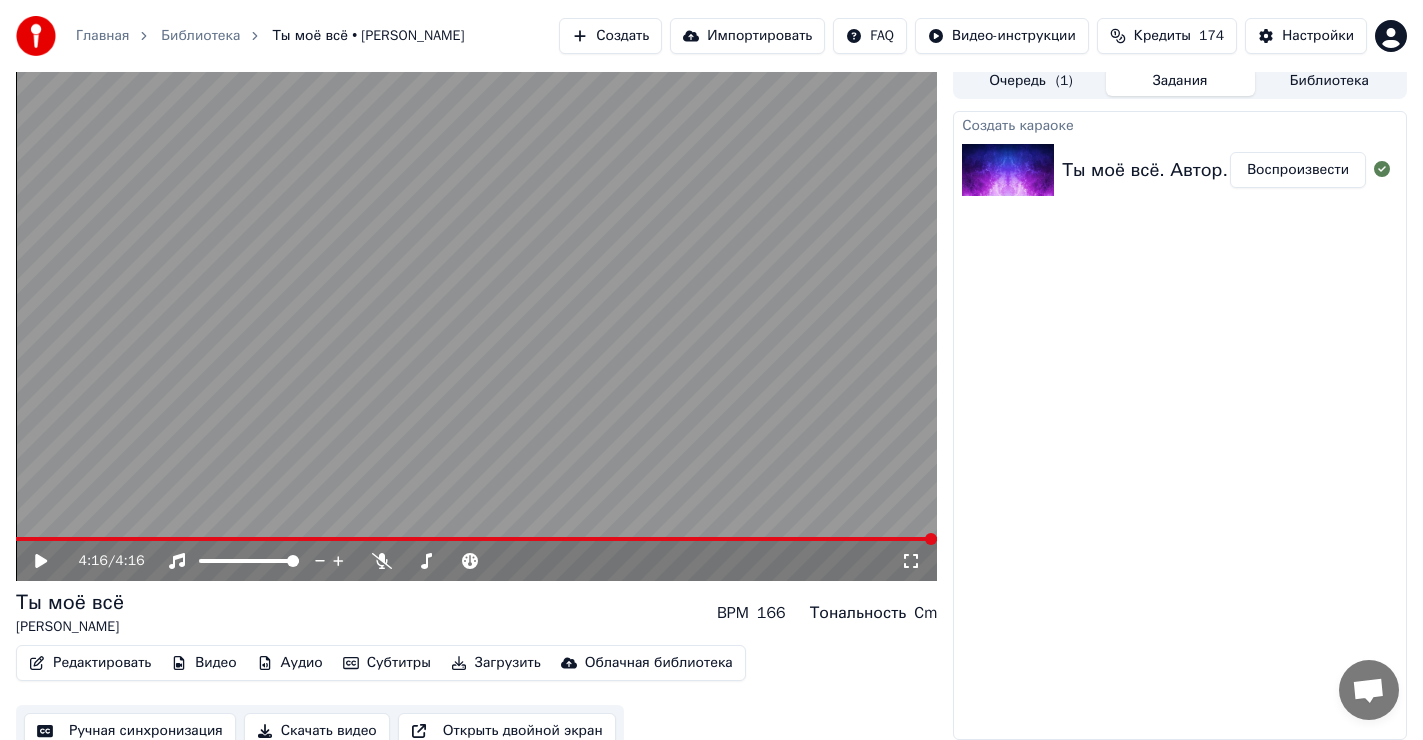 click 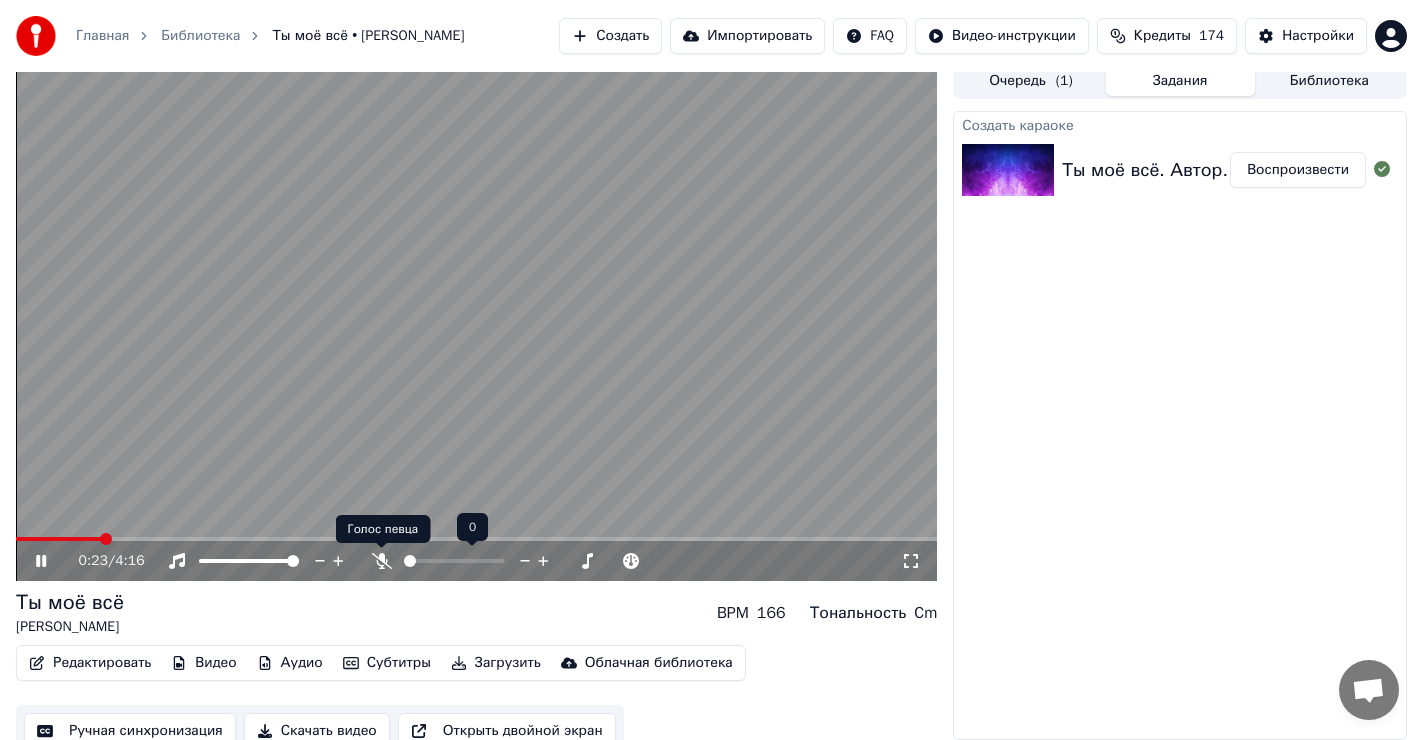 click 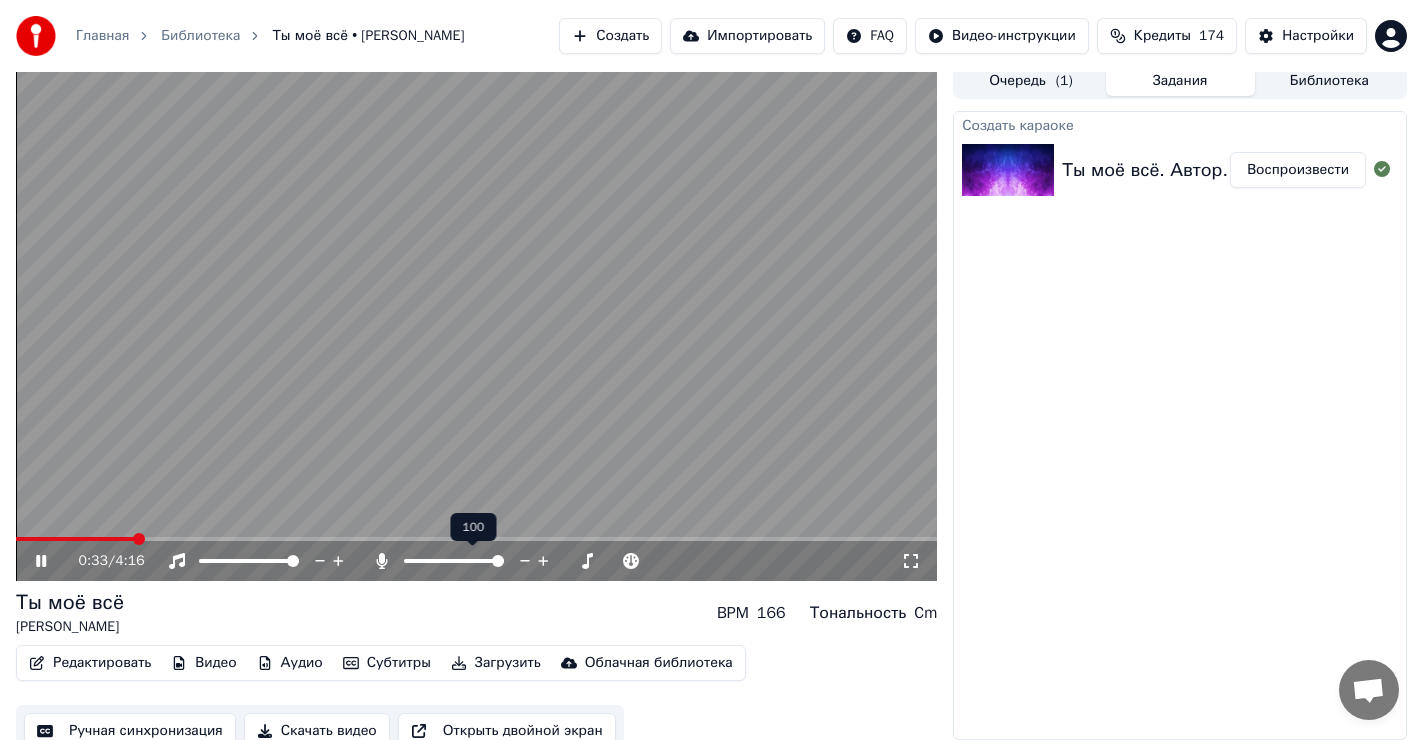 click 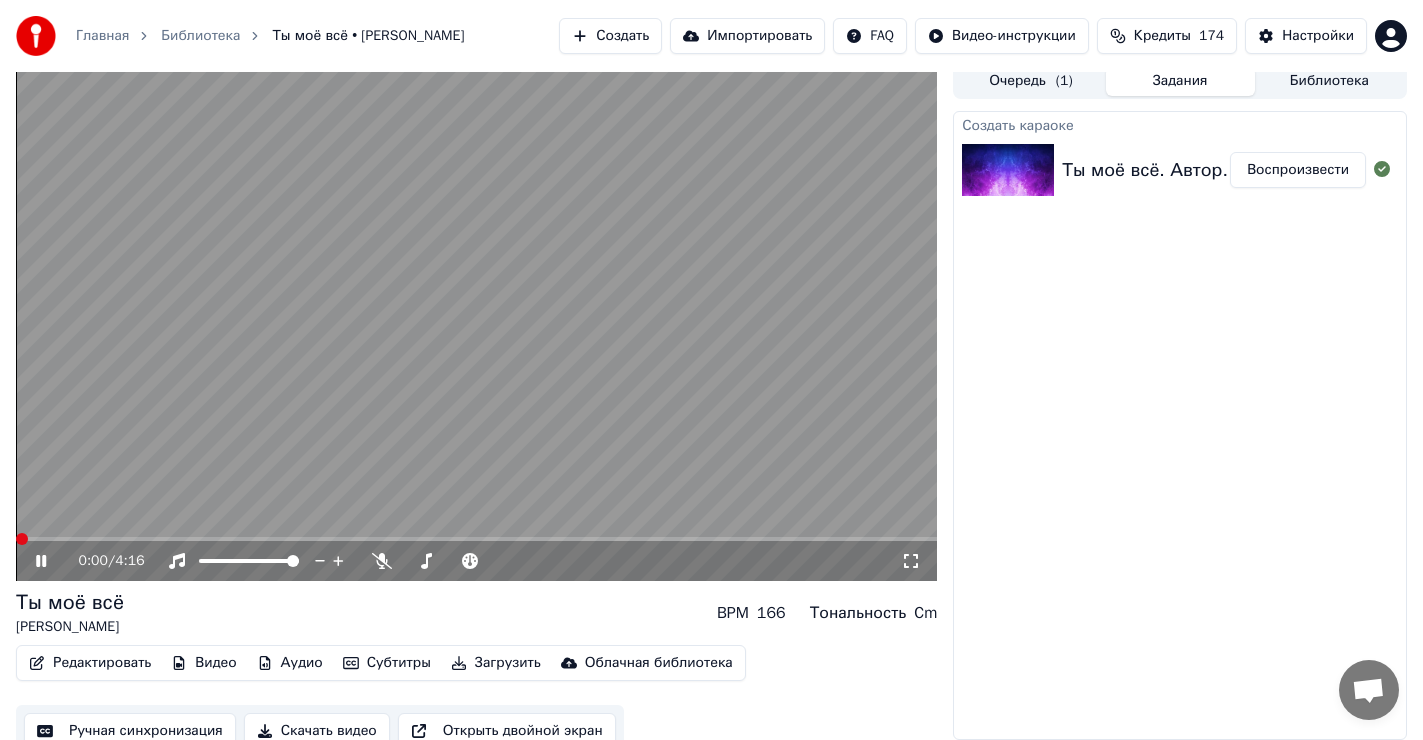click at bounding box center [22, 539] 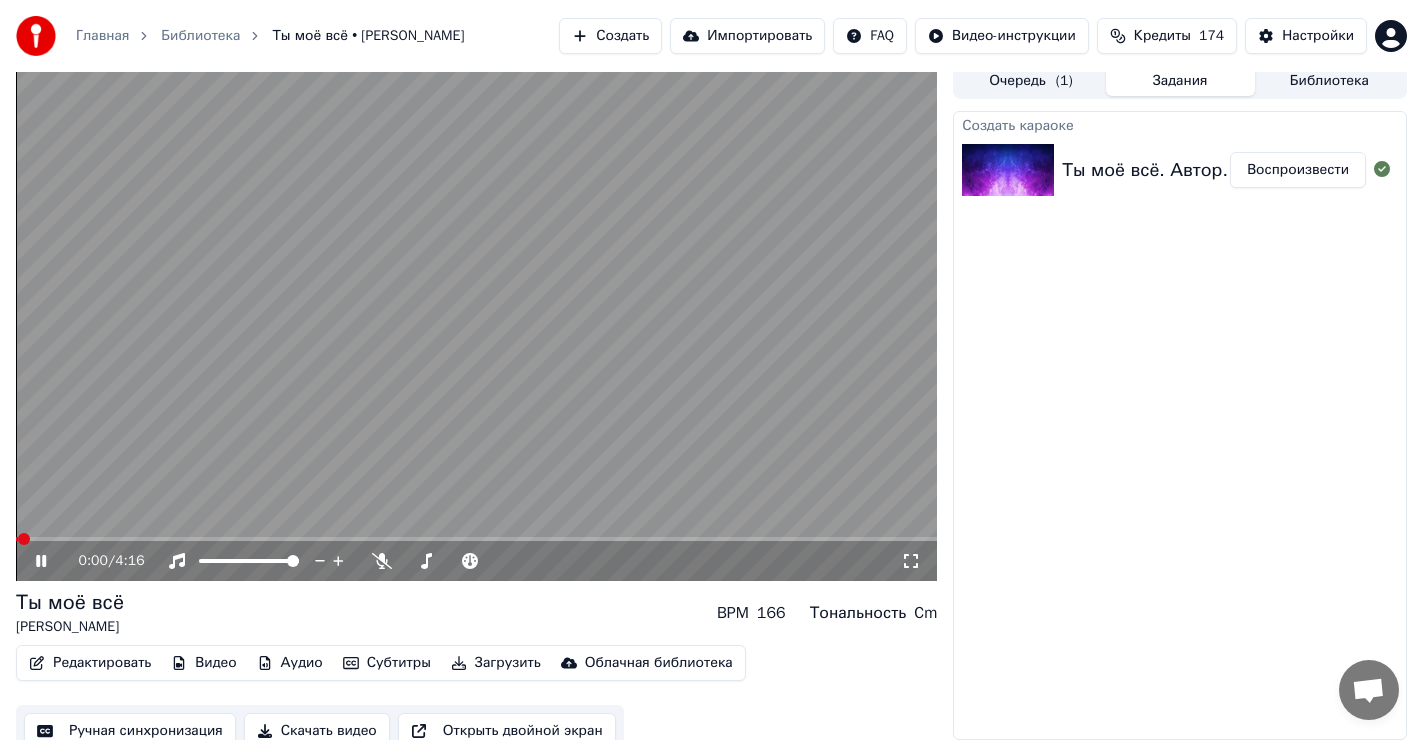 click 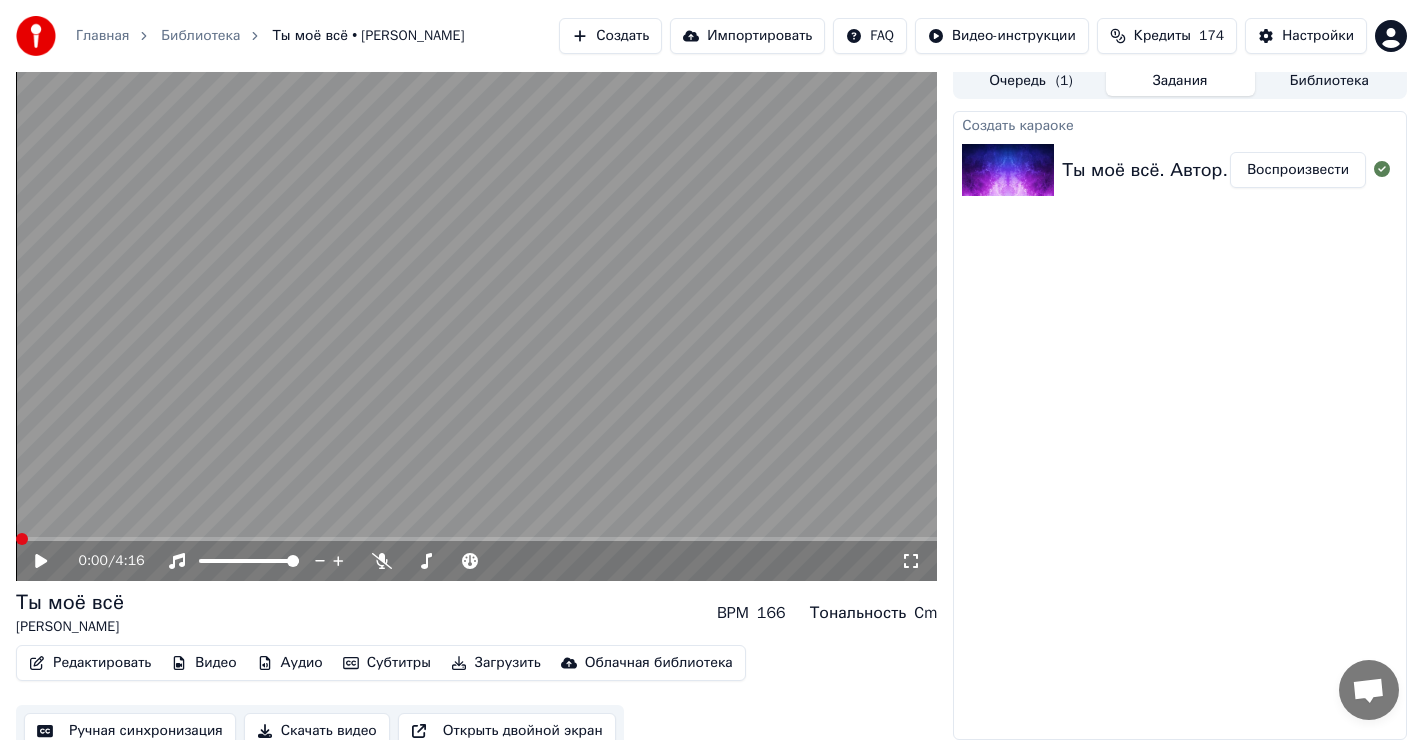 click at bounding box center [22, 539] 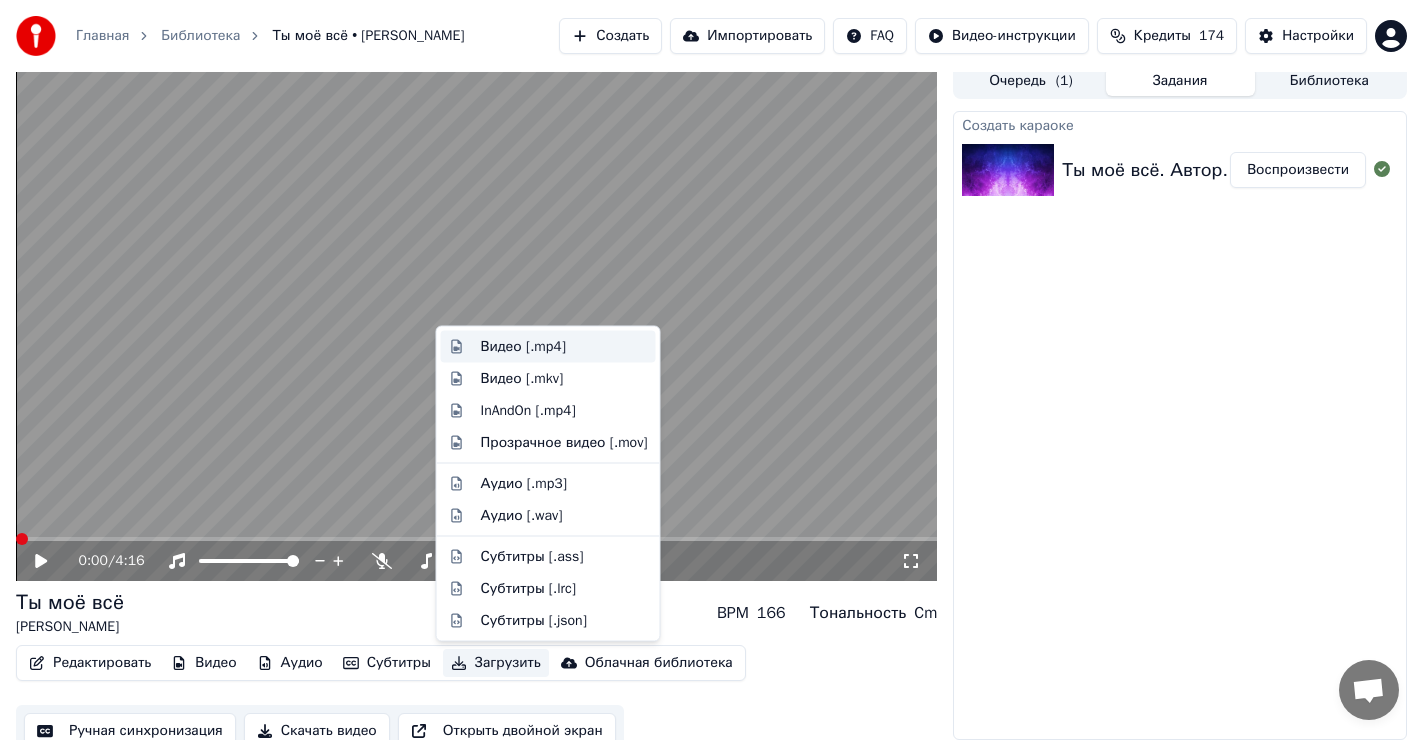click on "Видео [.mp4]" at bounding box center [523, 347] 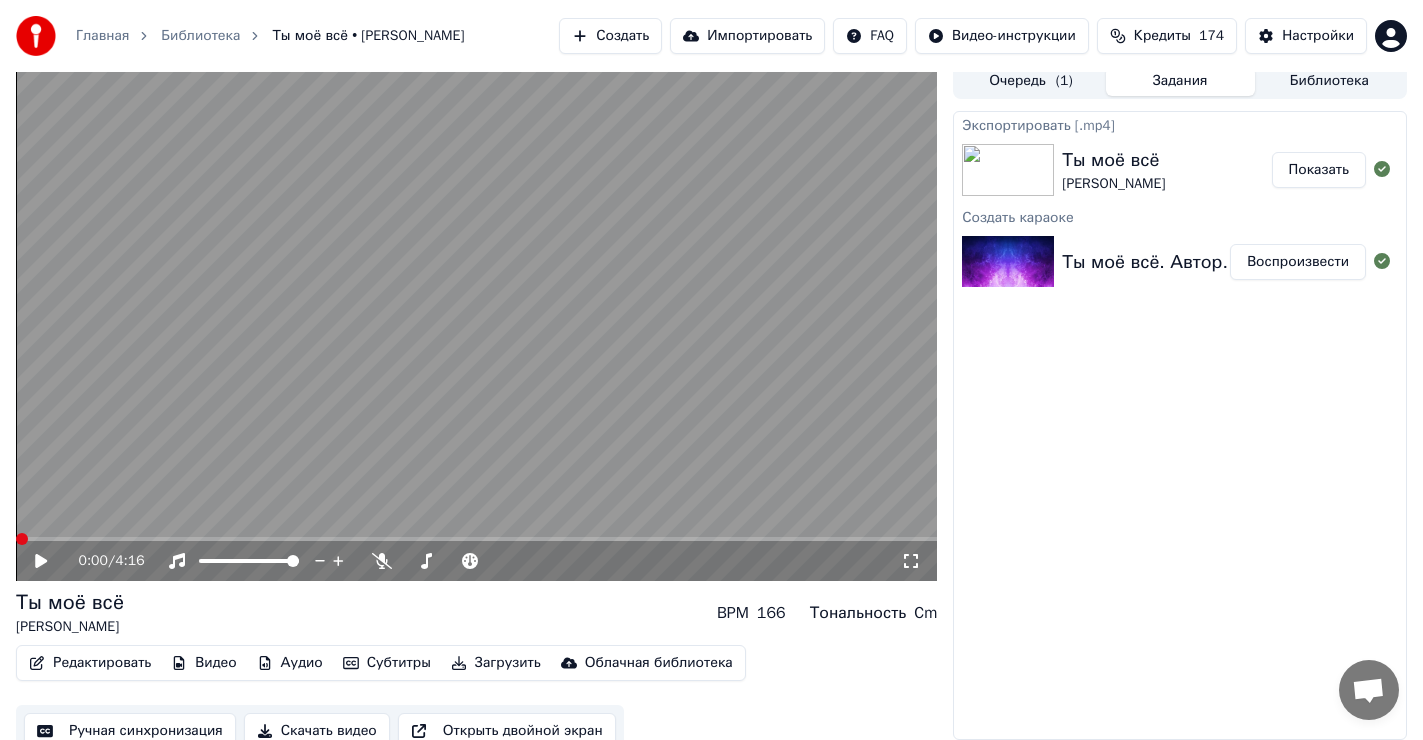click on "Показать" at bounding box center (1319, 170) 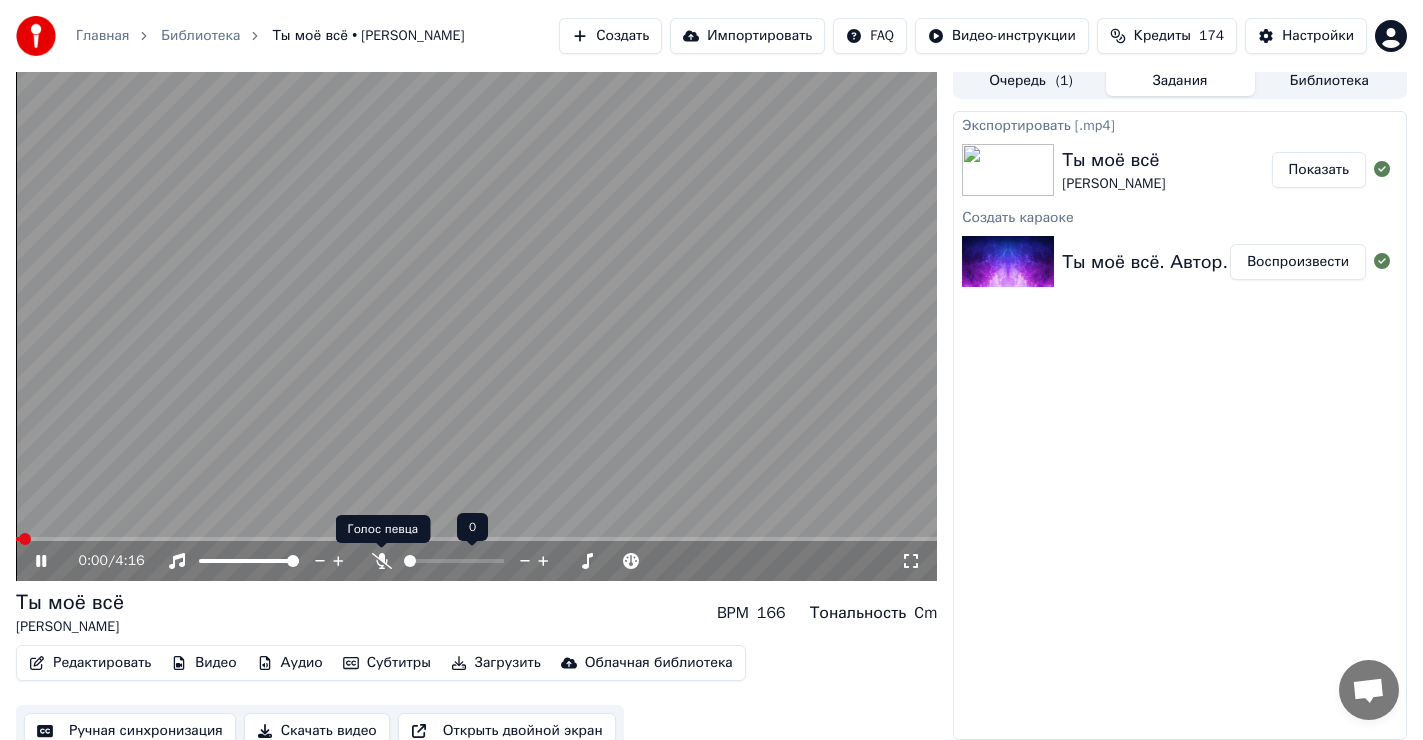click 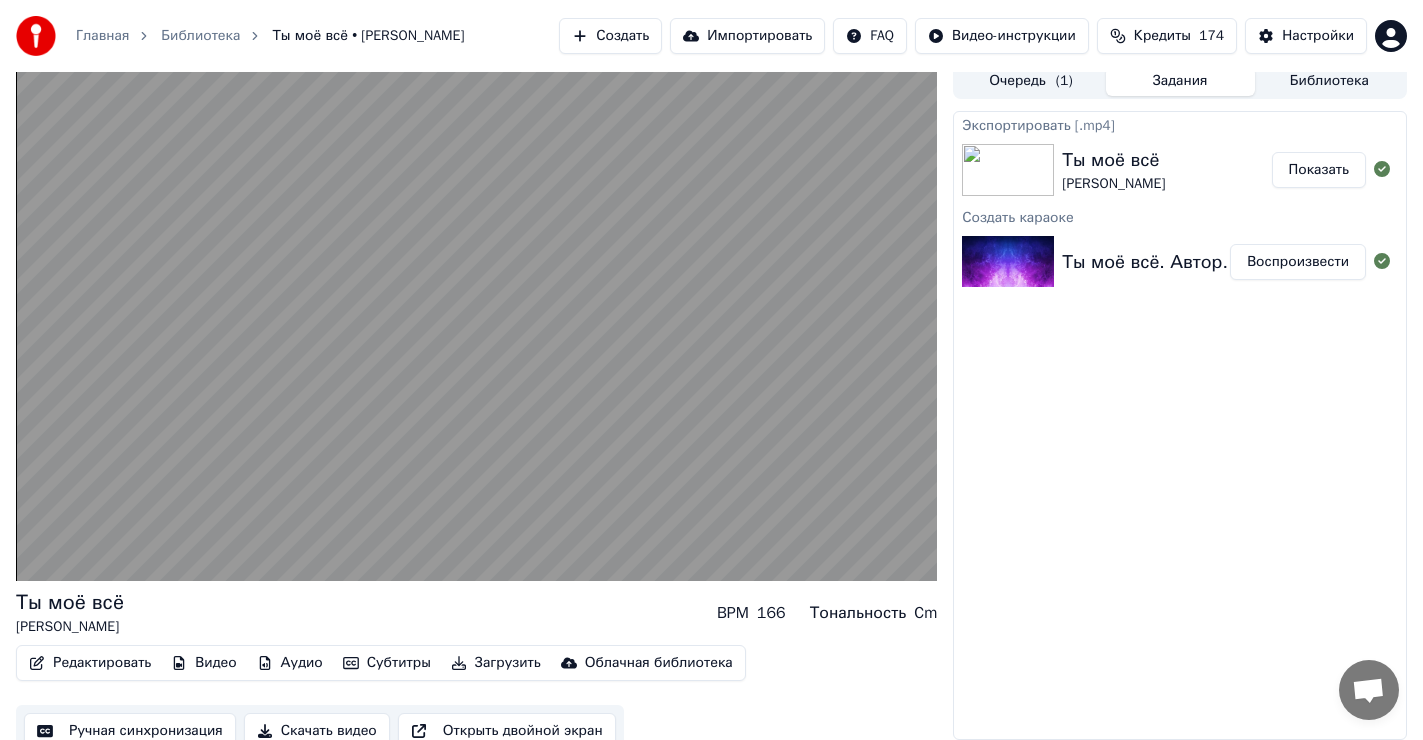click on "Загрузить" at bounding box center (496, 663) 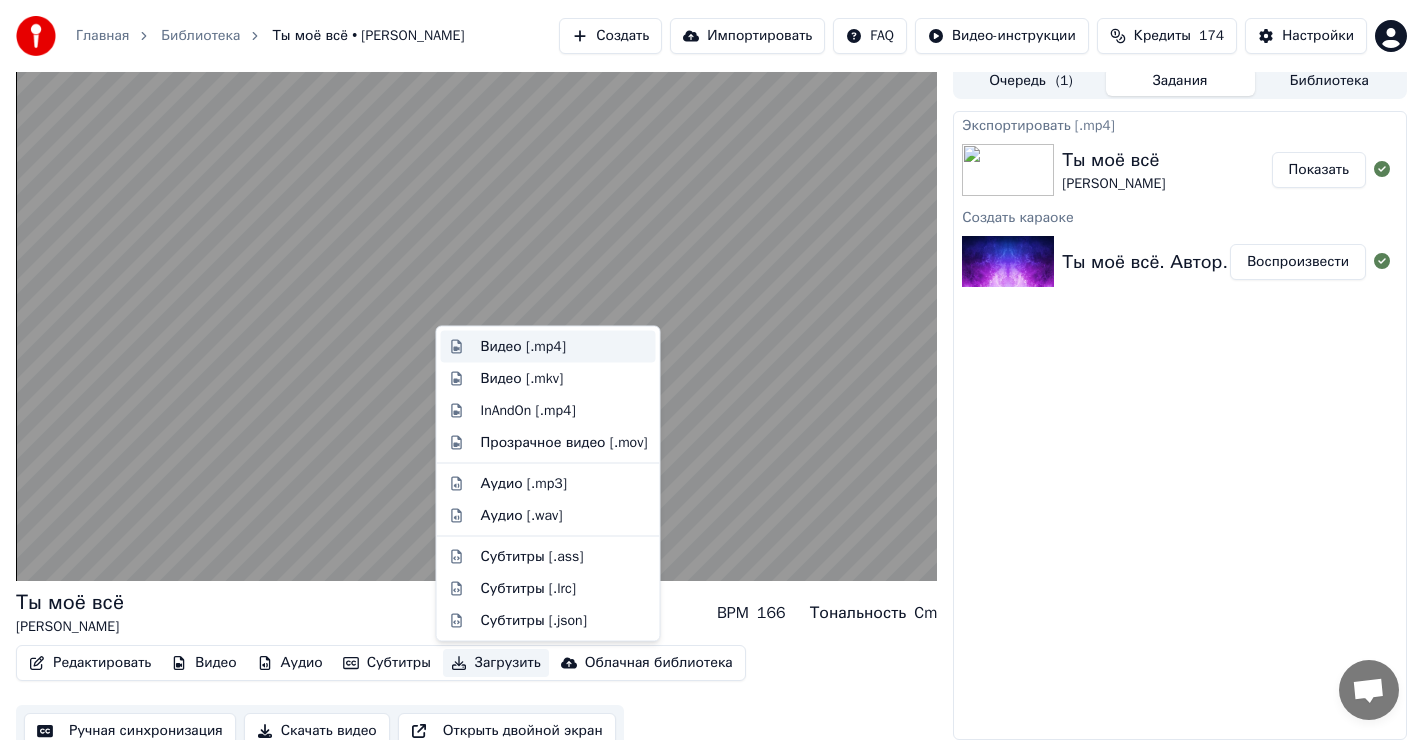 click on "Видео [.mp4]" at bounding box center (523, 347) 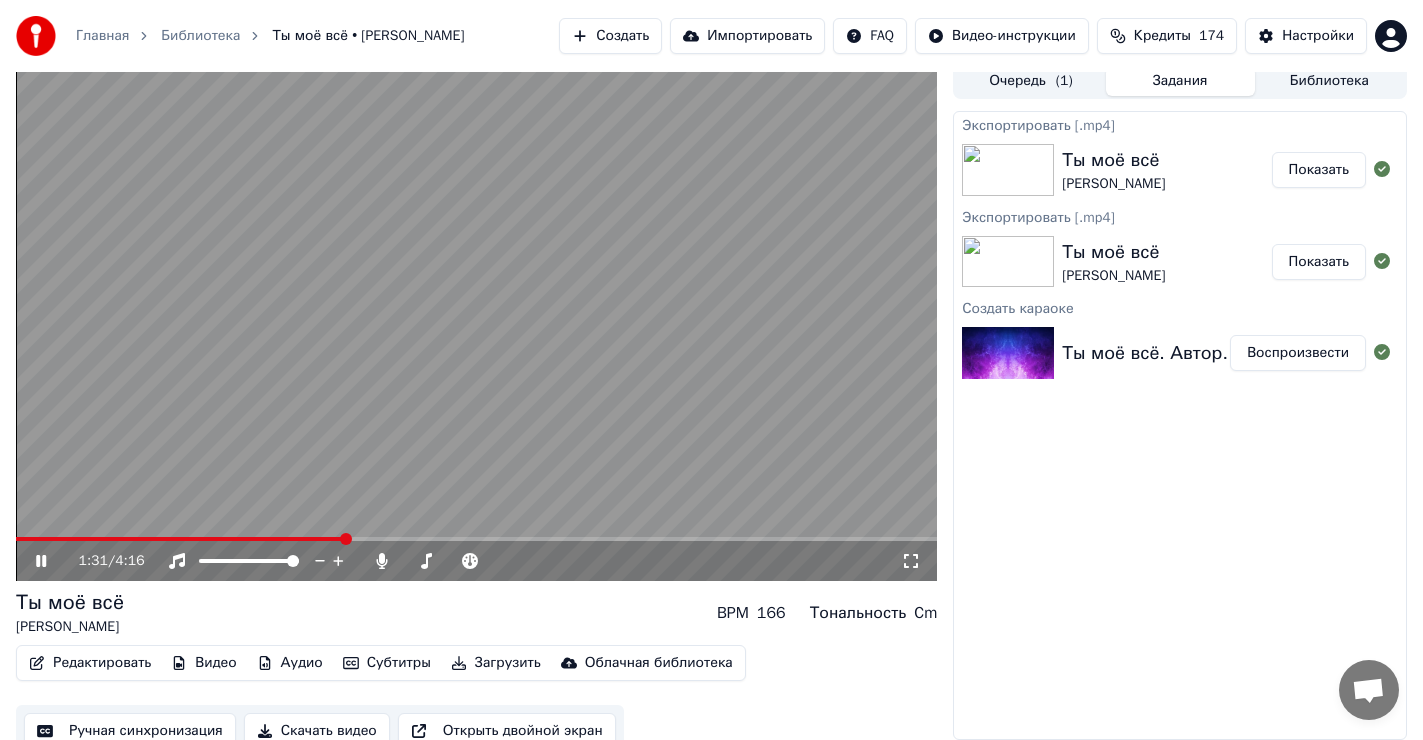 click 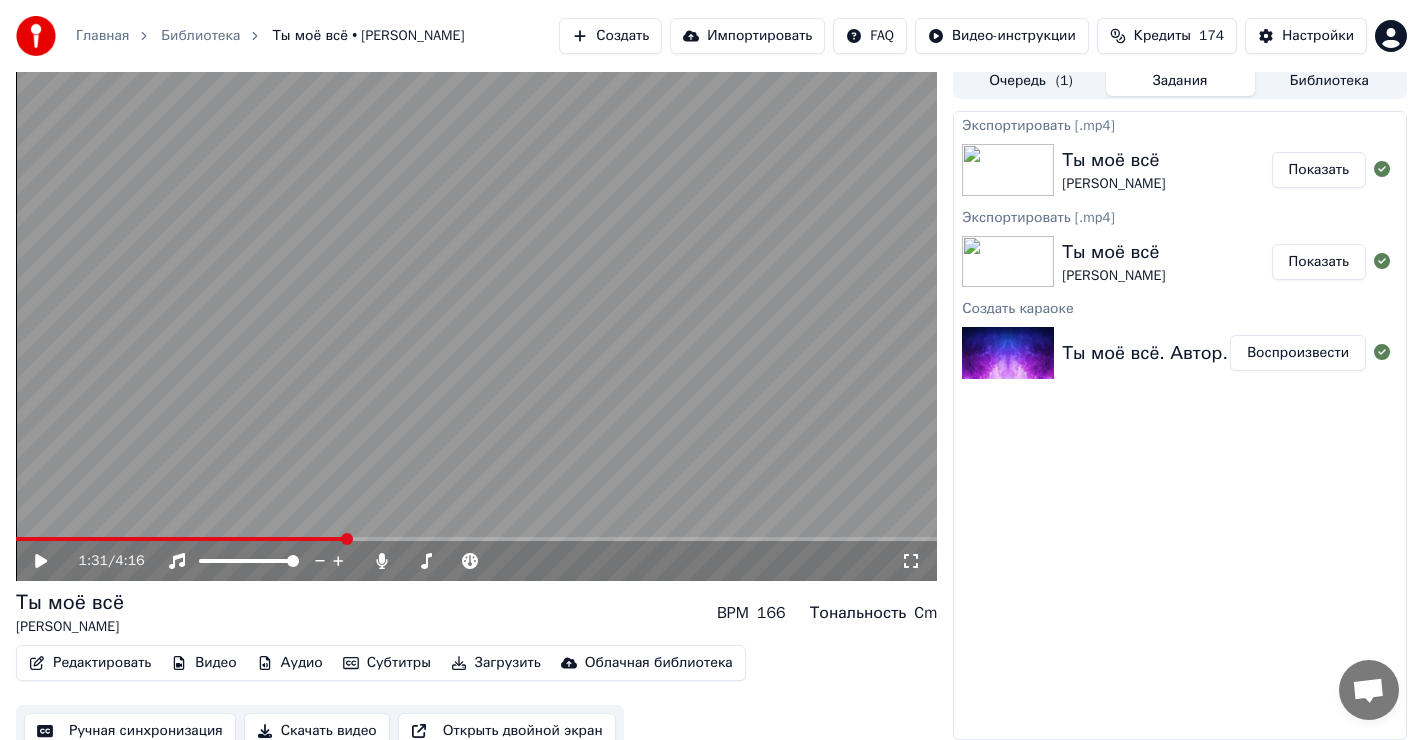 click on "Показать" at bounding box center (1319, 170) 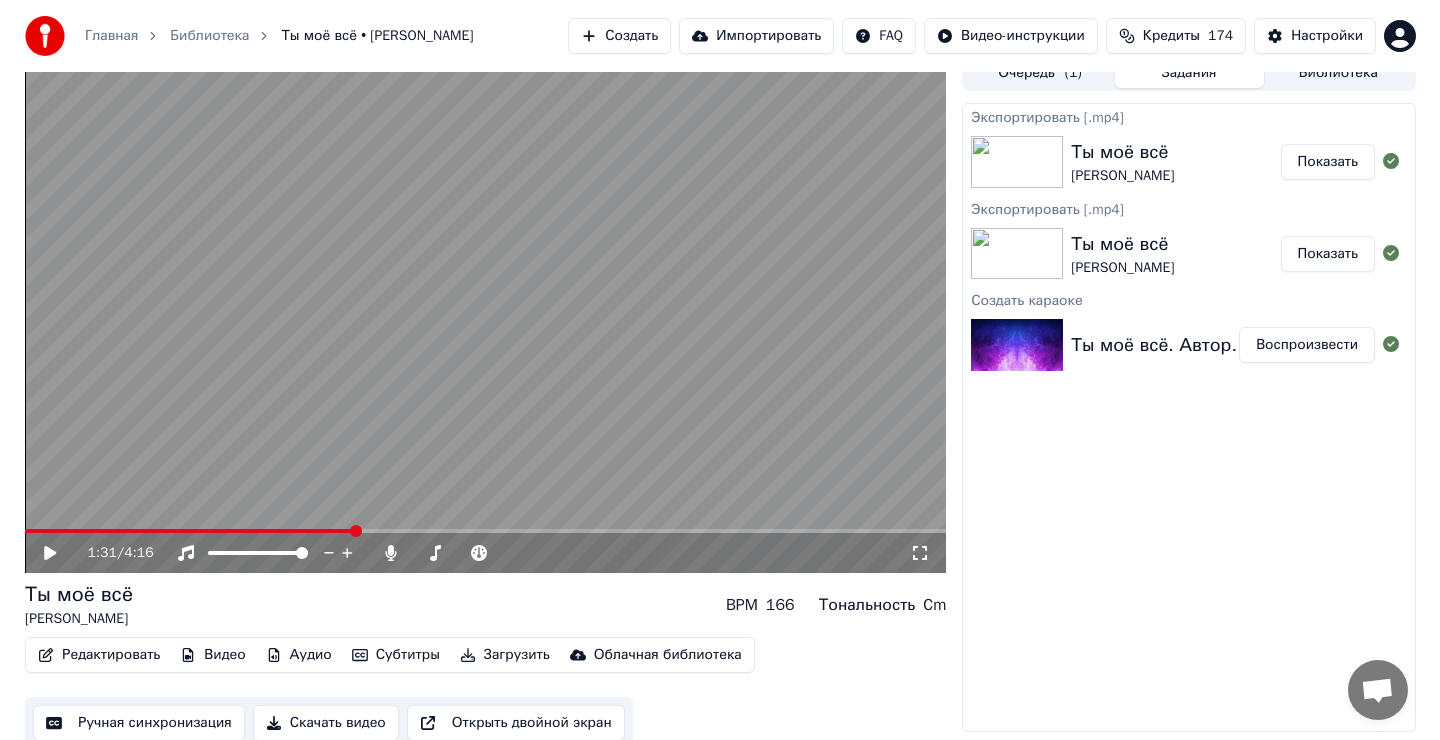 scroll, scrollTop: 26, scrollLeft: 0, axis: vertical 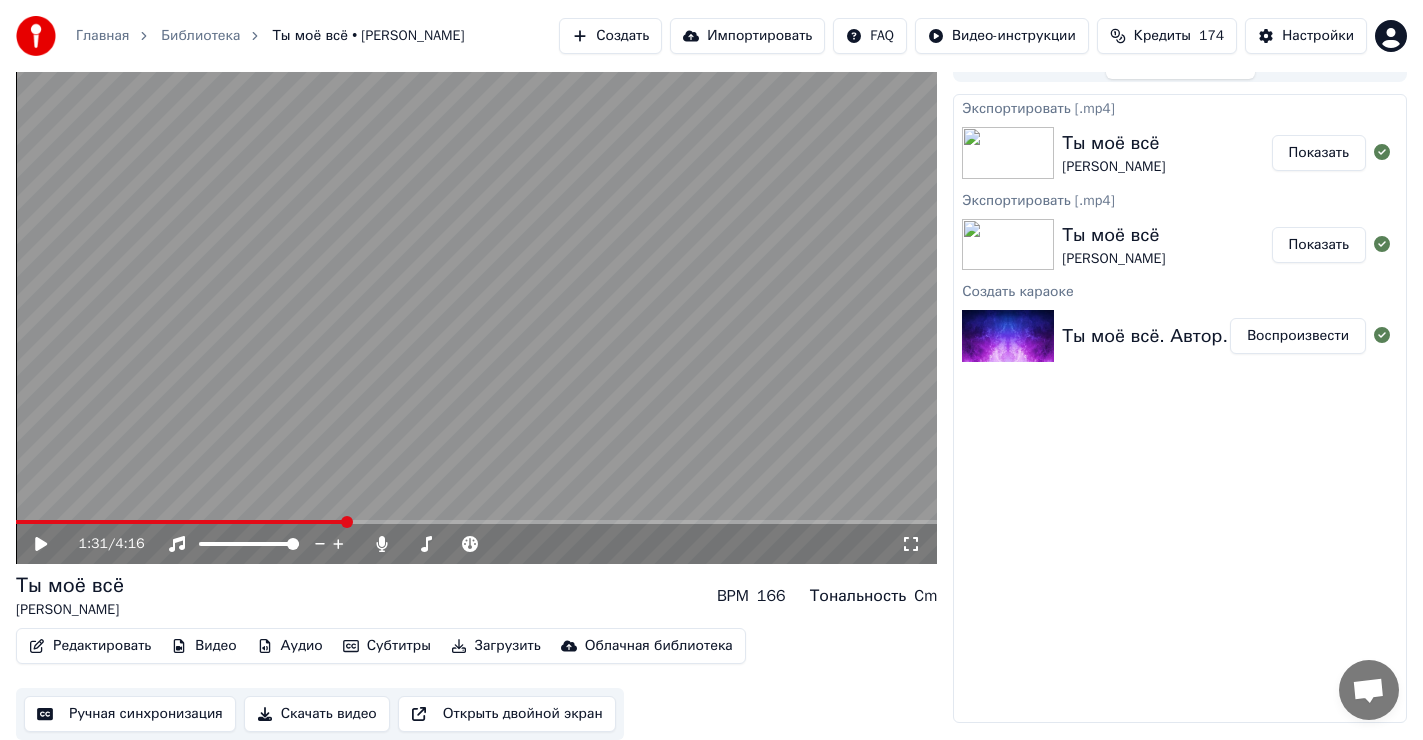click on "Редактировать" at bounding box center (90, 646) 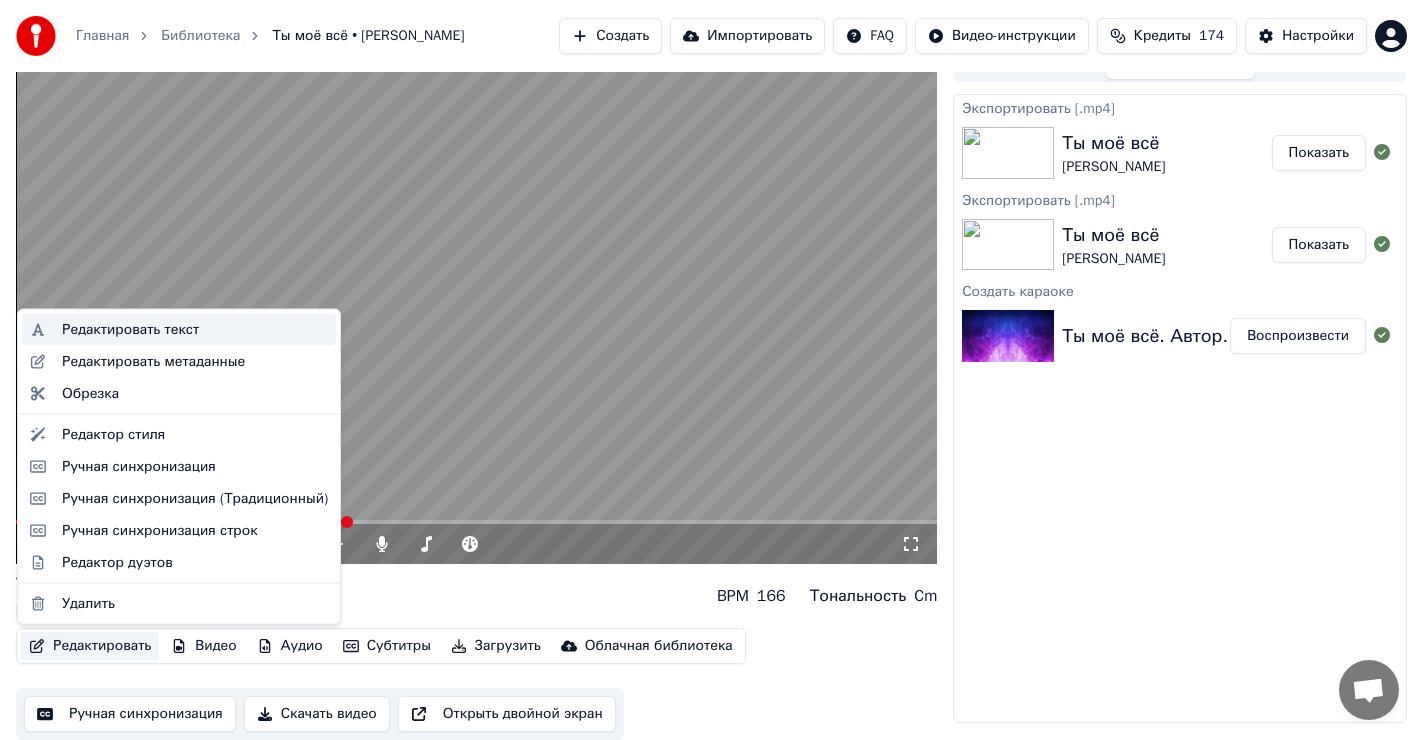 click on "Редактировать текст" at bounding box center (130, 330) 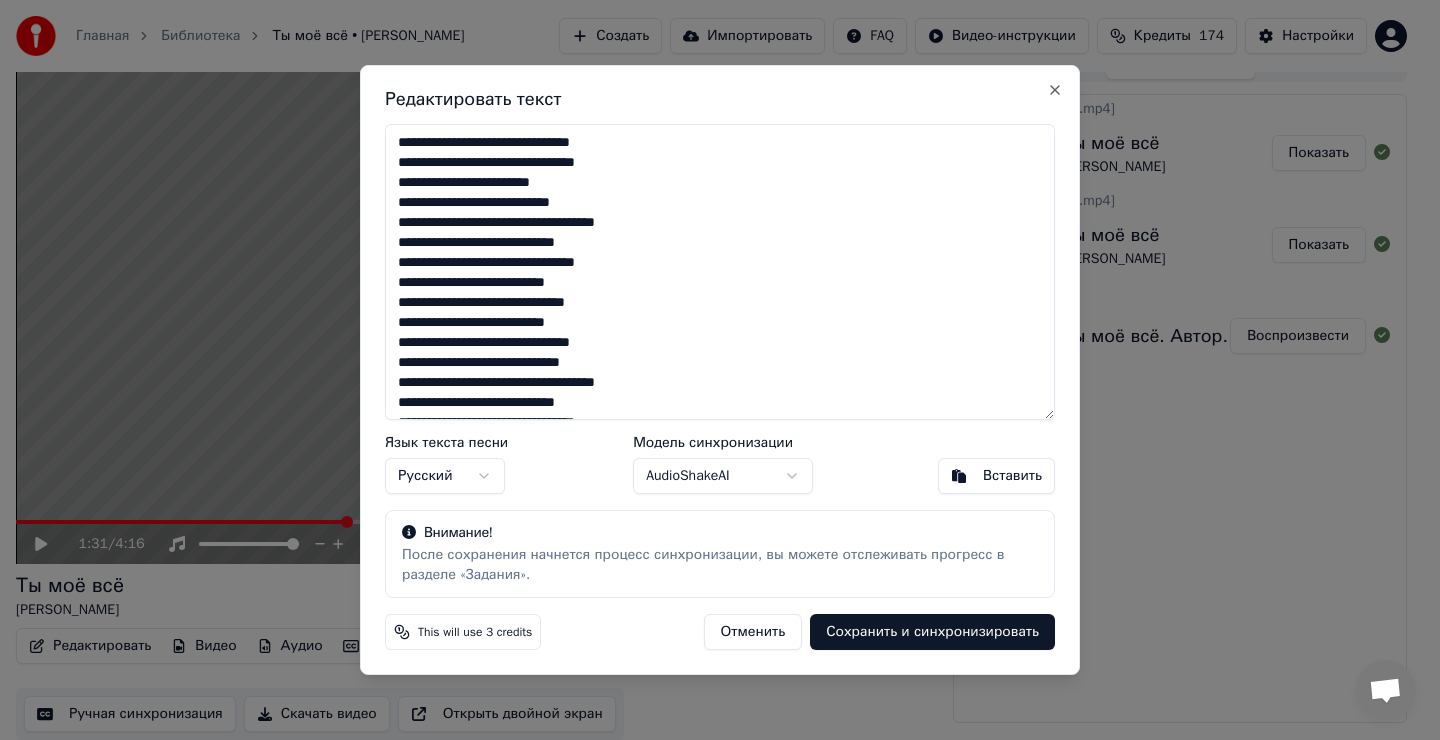 click at bounding box center [720, 272] 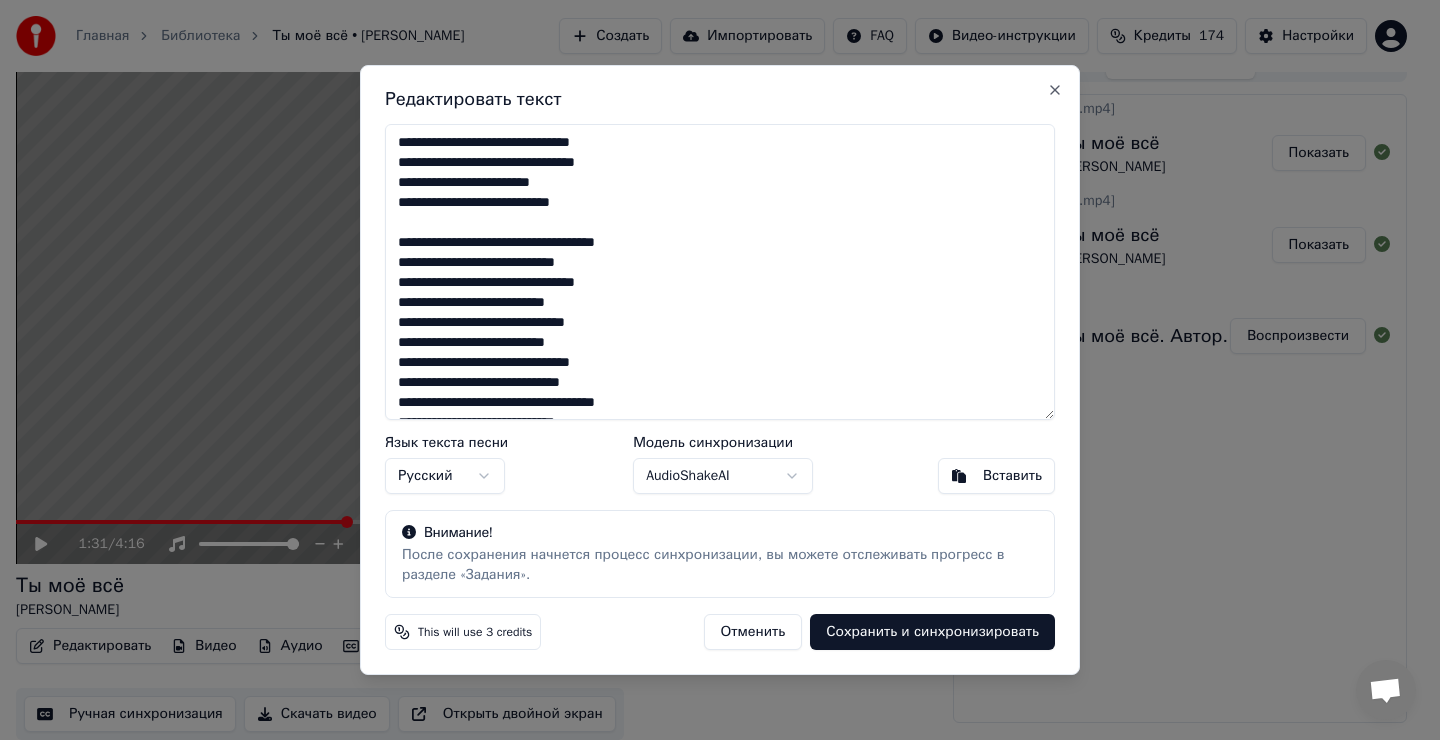 click at bounding box center (720, 272) 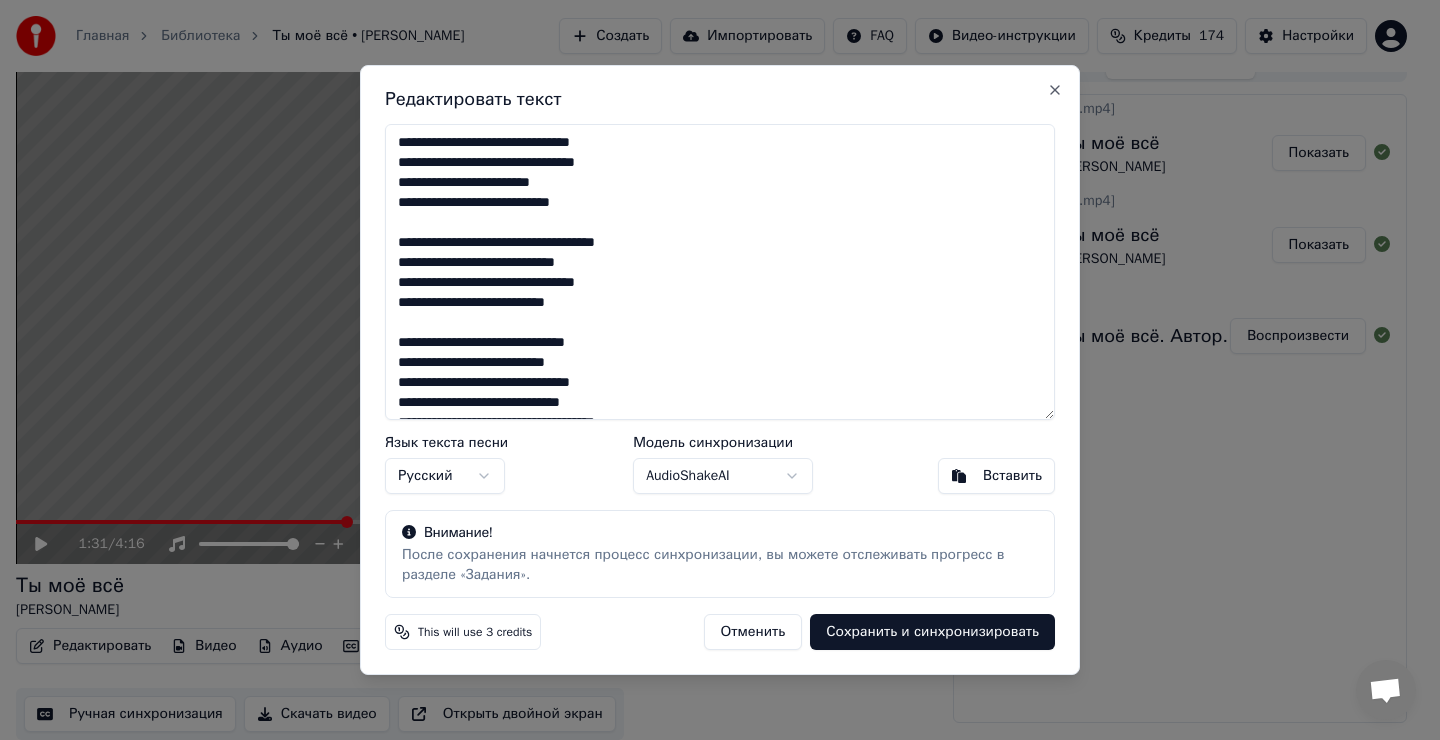 scroll, scrollTop: 100, scrollLeft: 0, axis: vertical 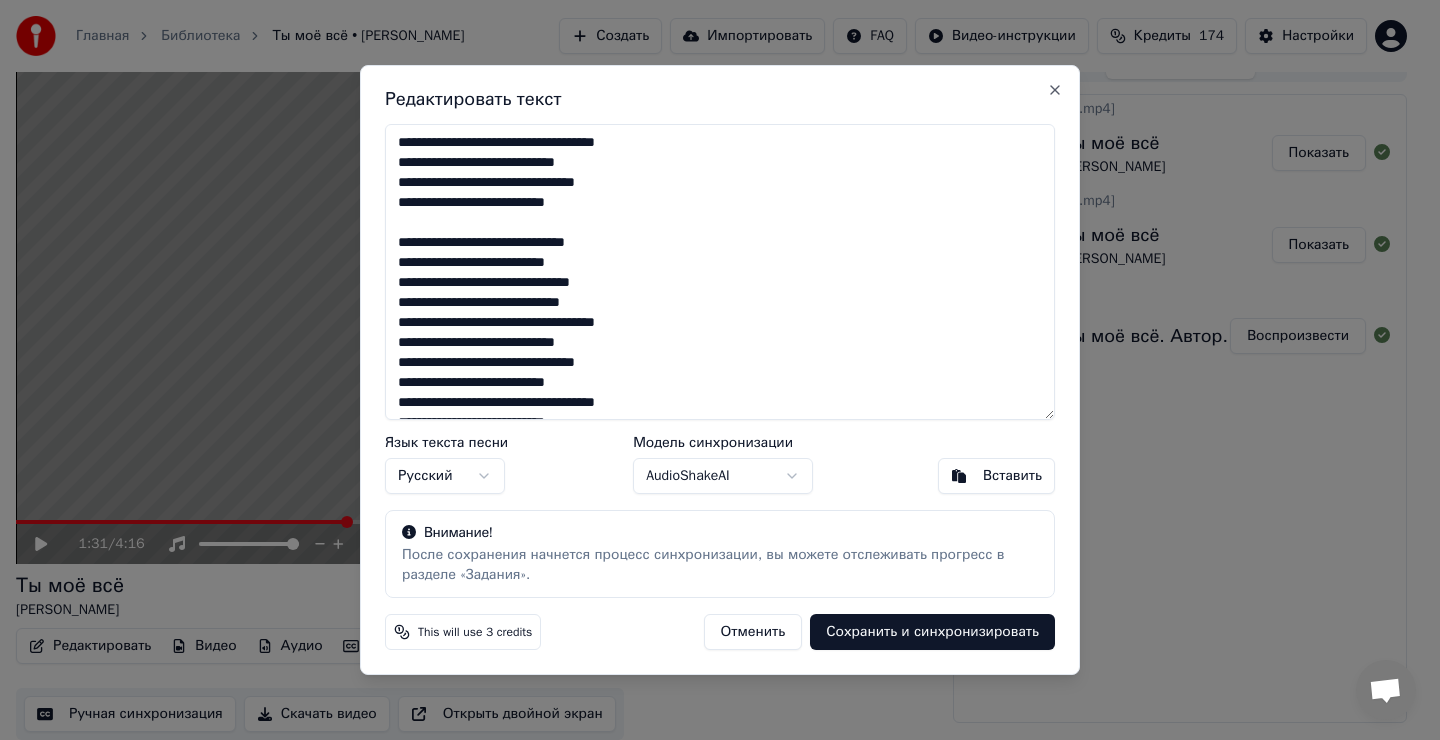 click at bounding box center (720, 272) 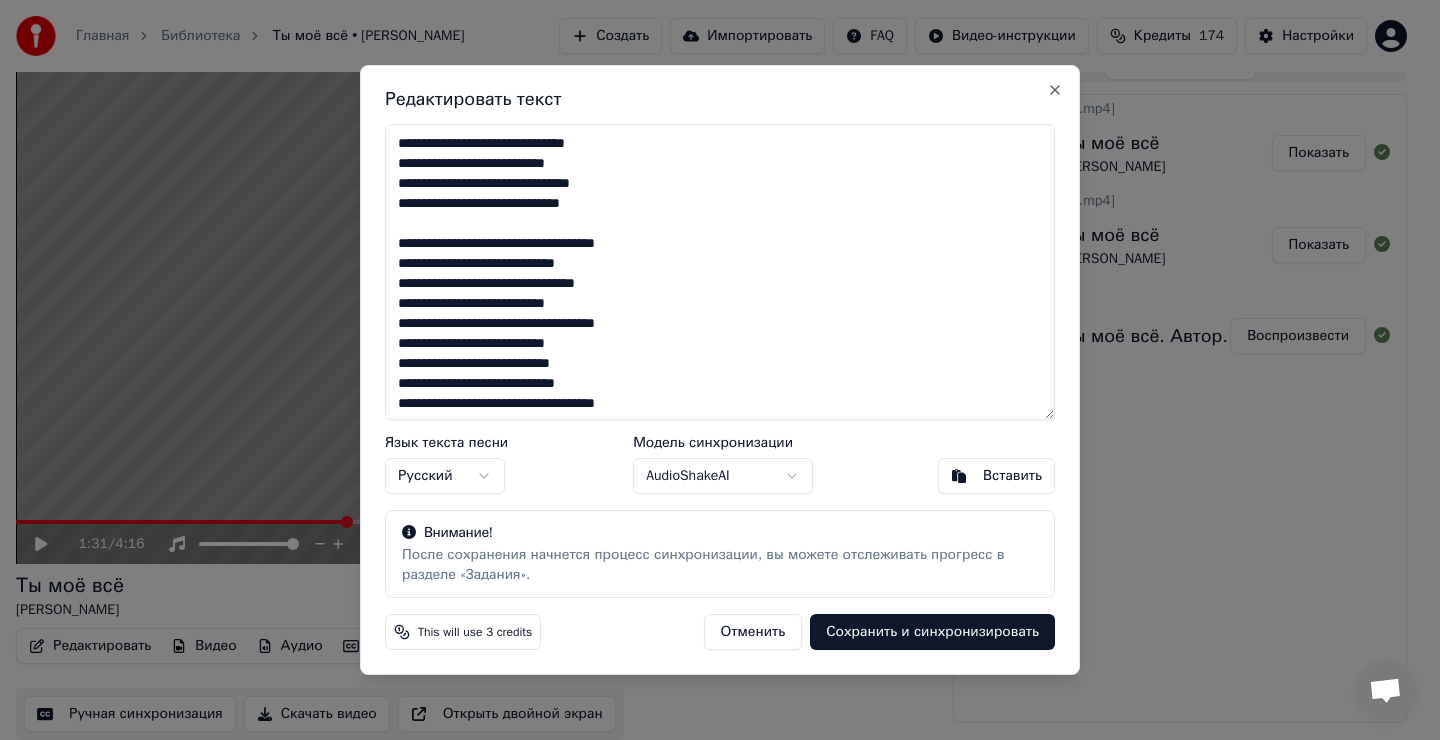 scroll, scrollTop: 200, scrollLeft: 0, axis: vertical 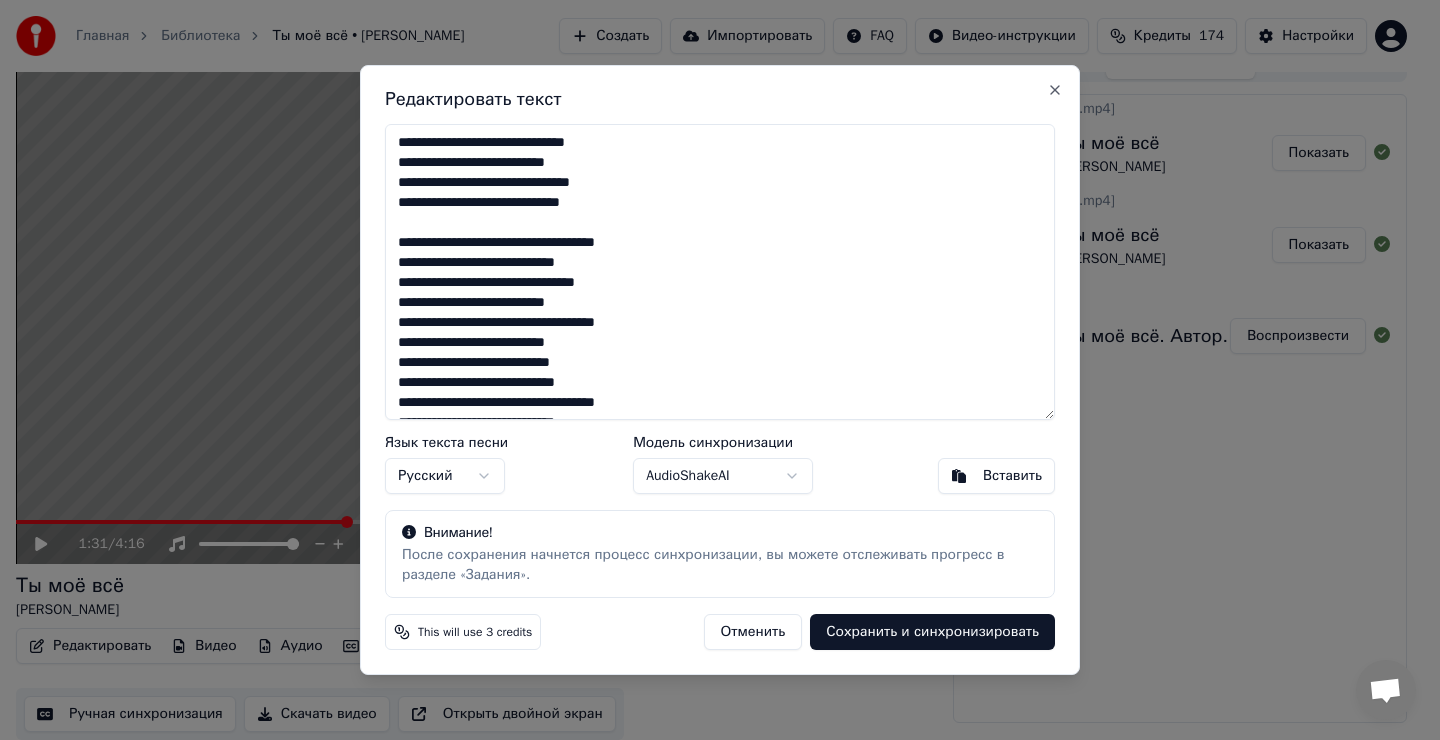 click at bounding box center [720, 272] 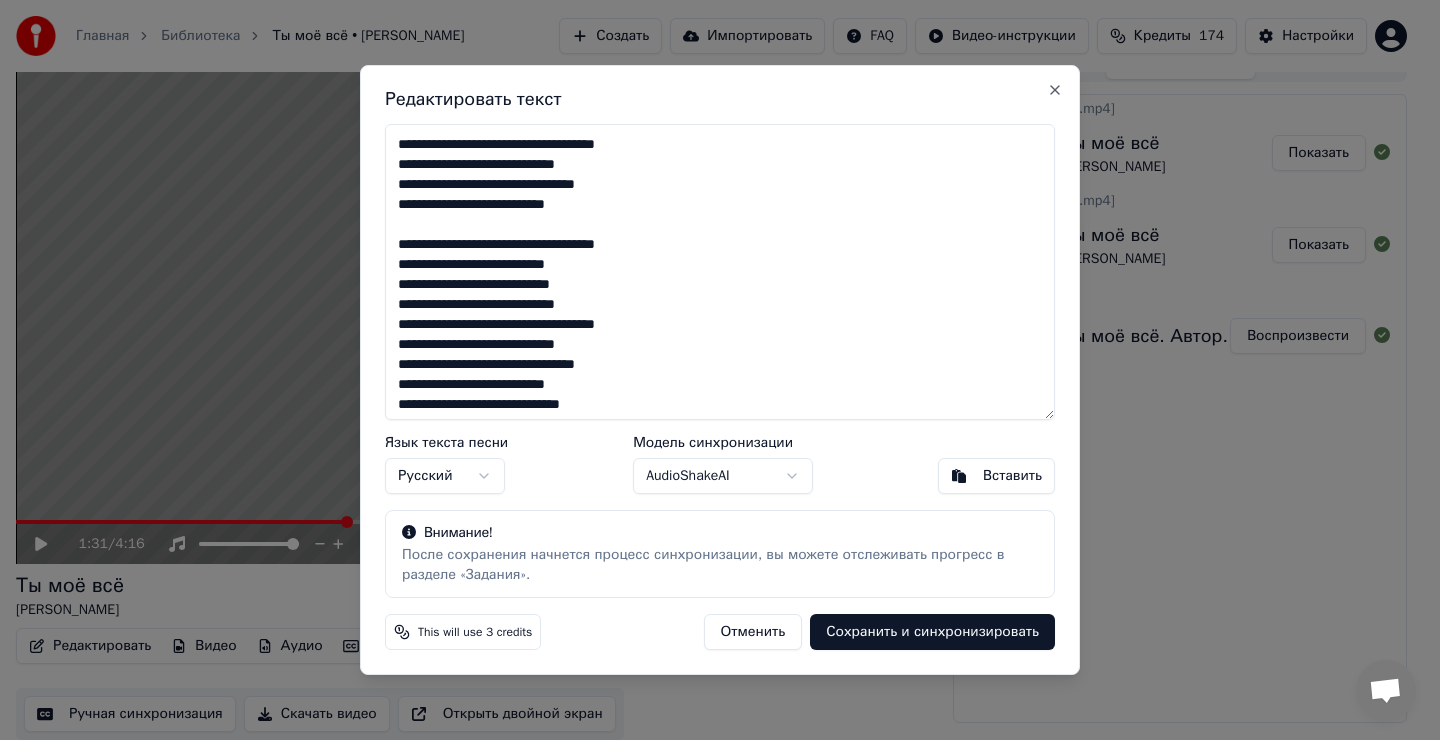 scroll, scrollTop: 300, scrollLeft: 0, axis: vertical 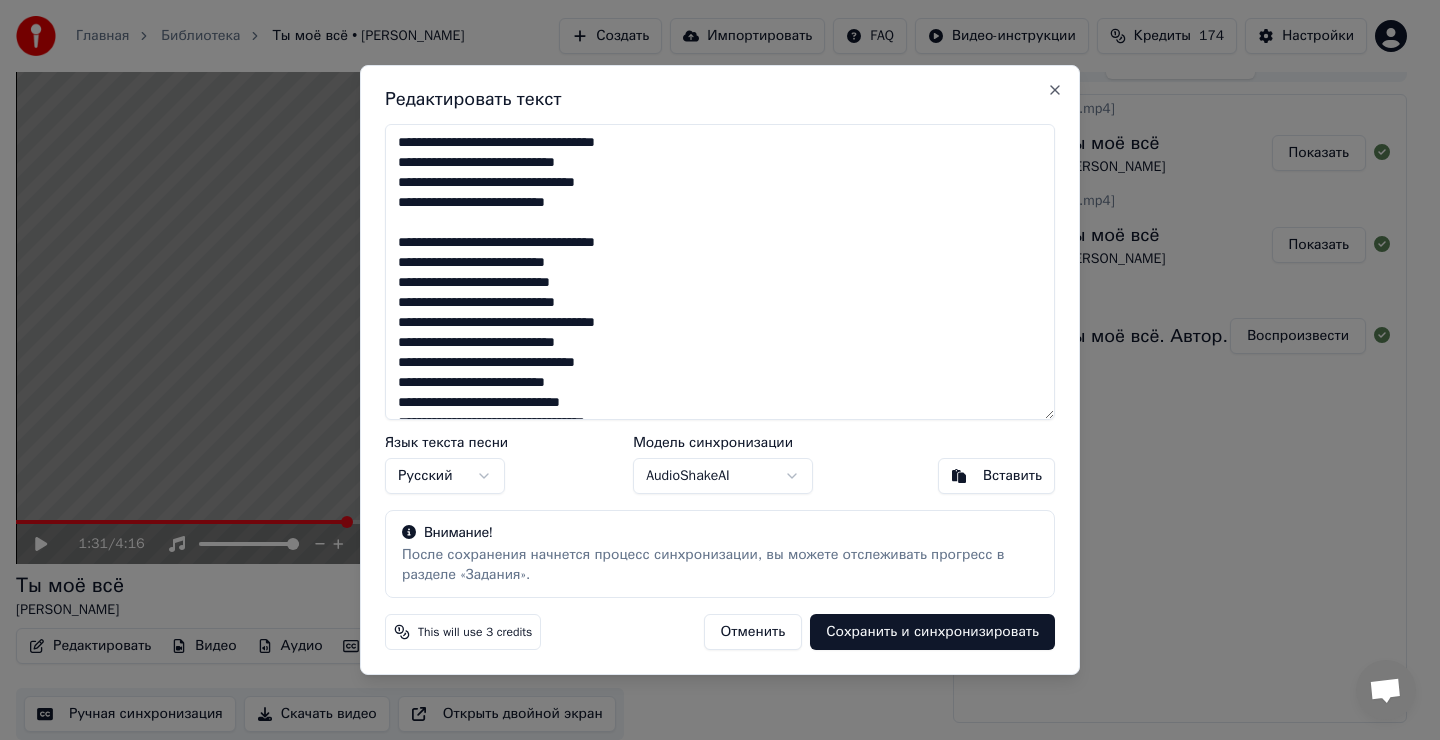 click at bounding box center [720, 272] 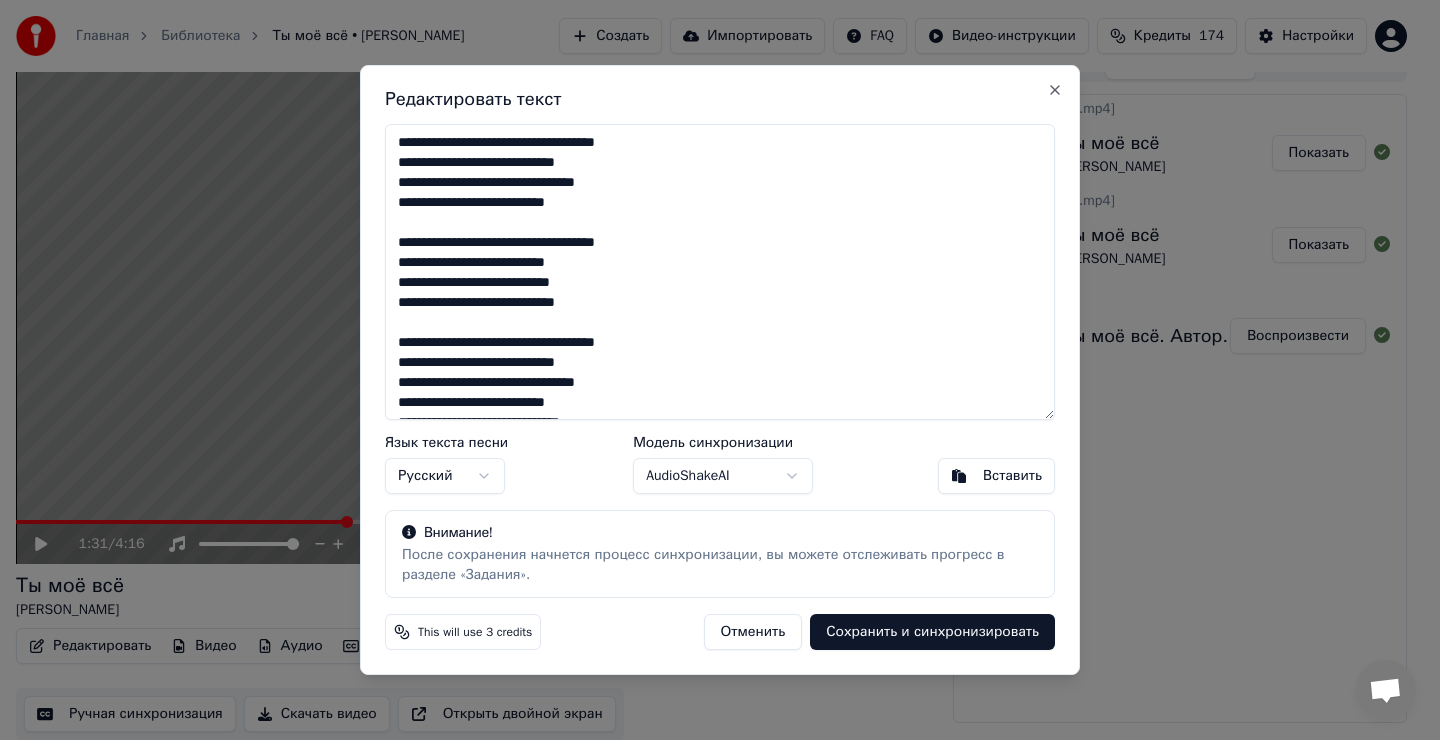 scroll, scrollTop: 400, scrollLeft: 0, axis: vertical 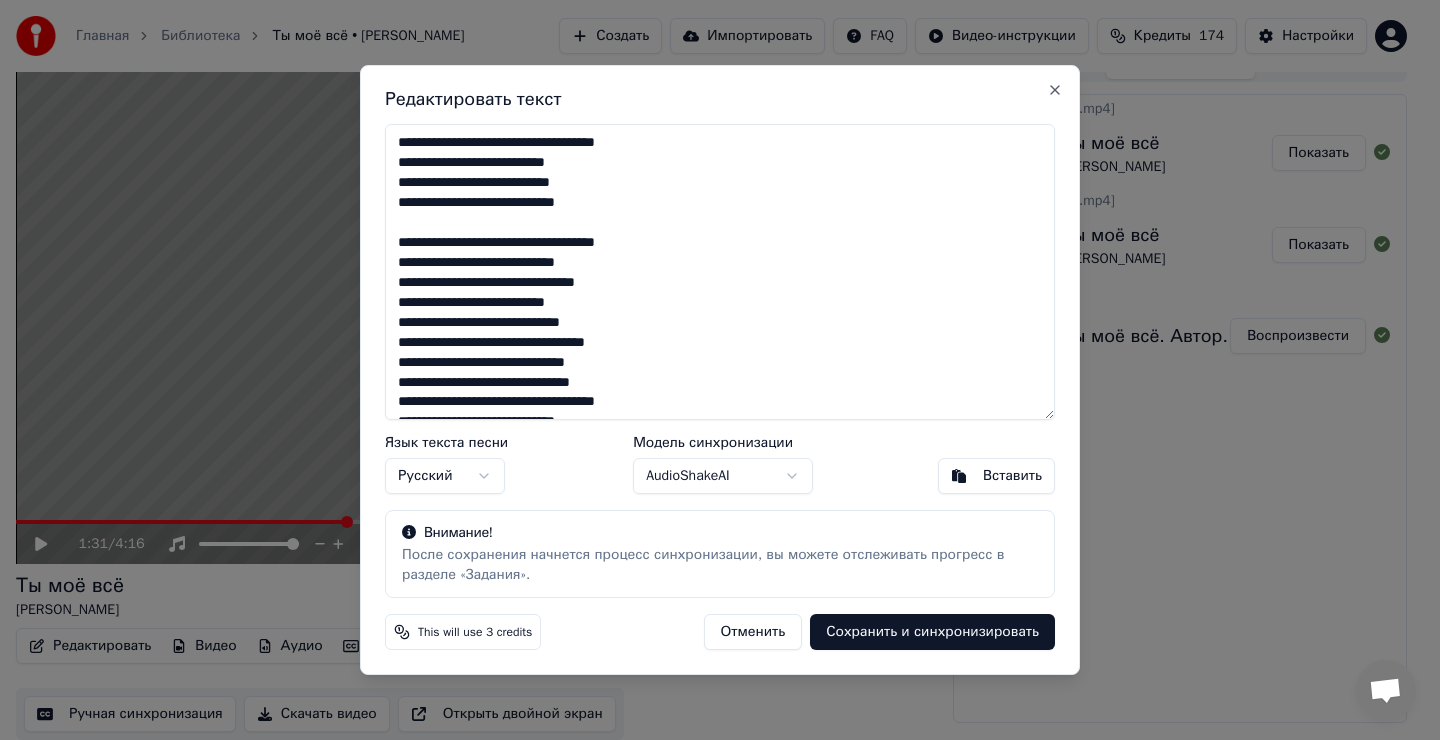 click at bounding box center (720, 272) 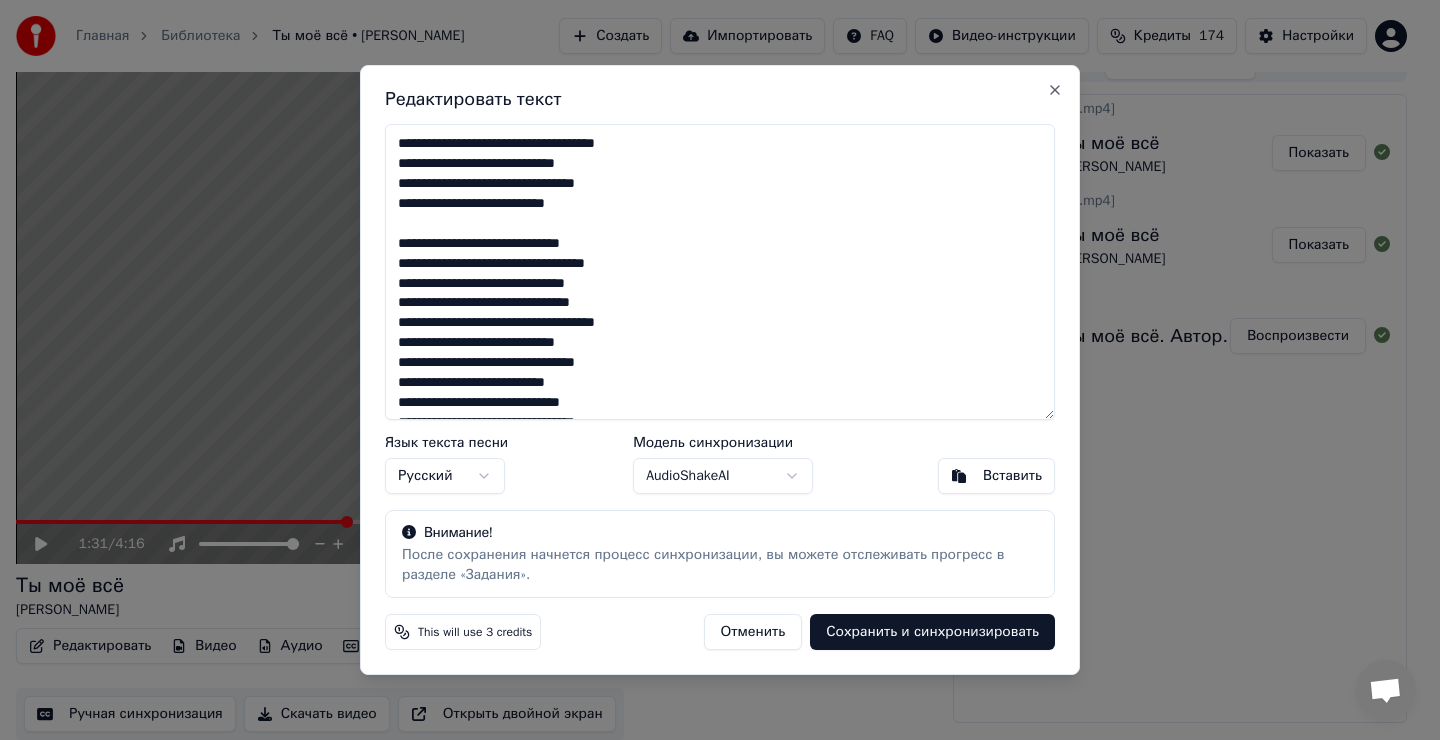 scroll, scrollTop: 500, scrollLeft: 0, axis: vertical 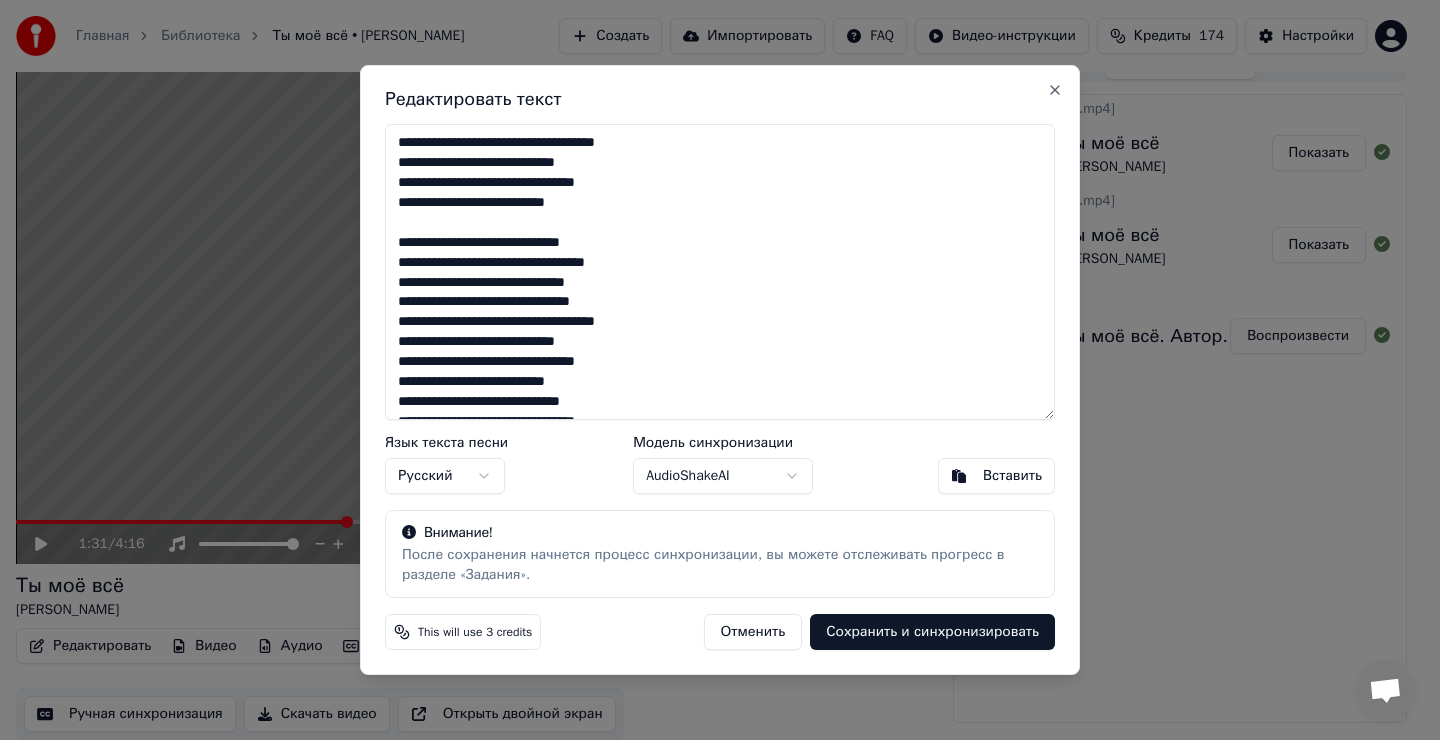 click at bounding box center (720, 272) 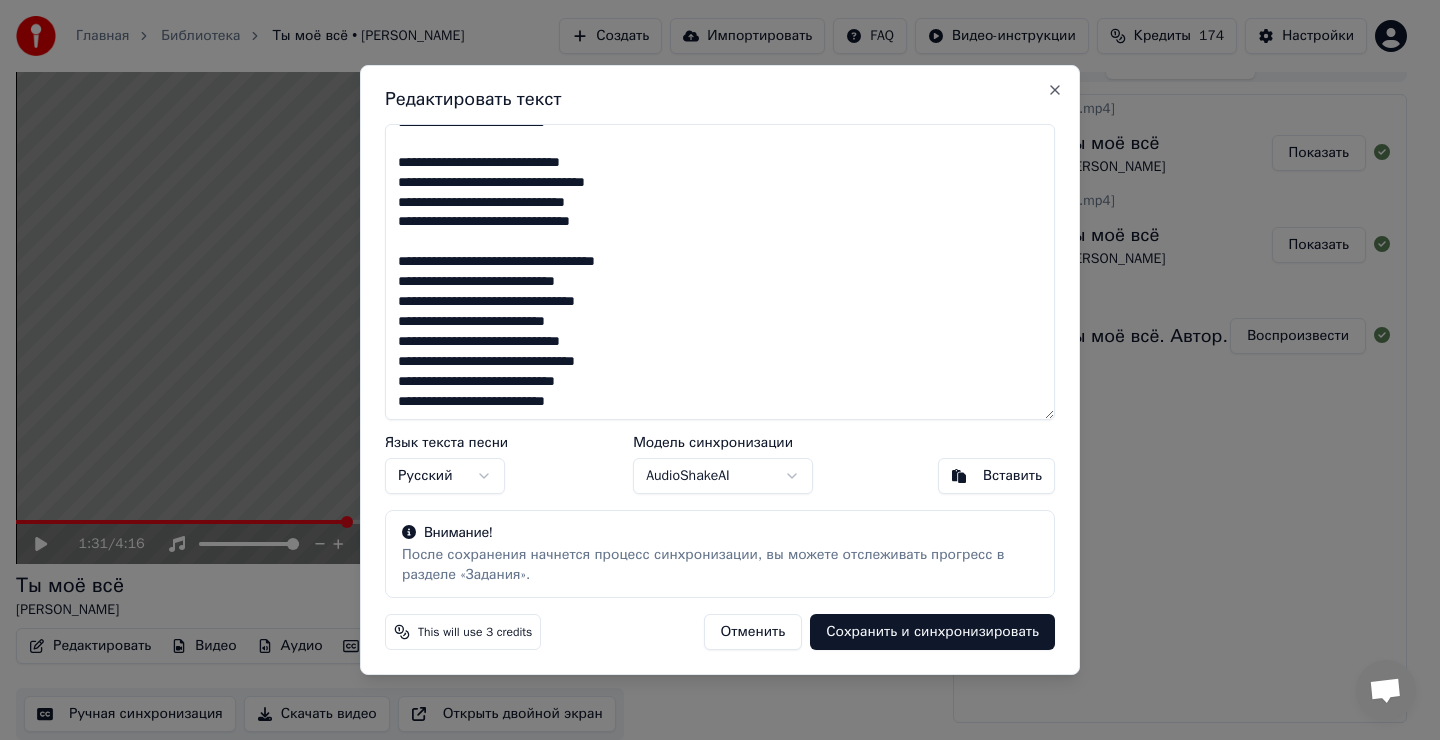 scroll, scrollTop: 581, scrollLeft: 0, axis: vertical 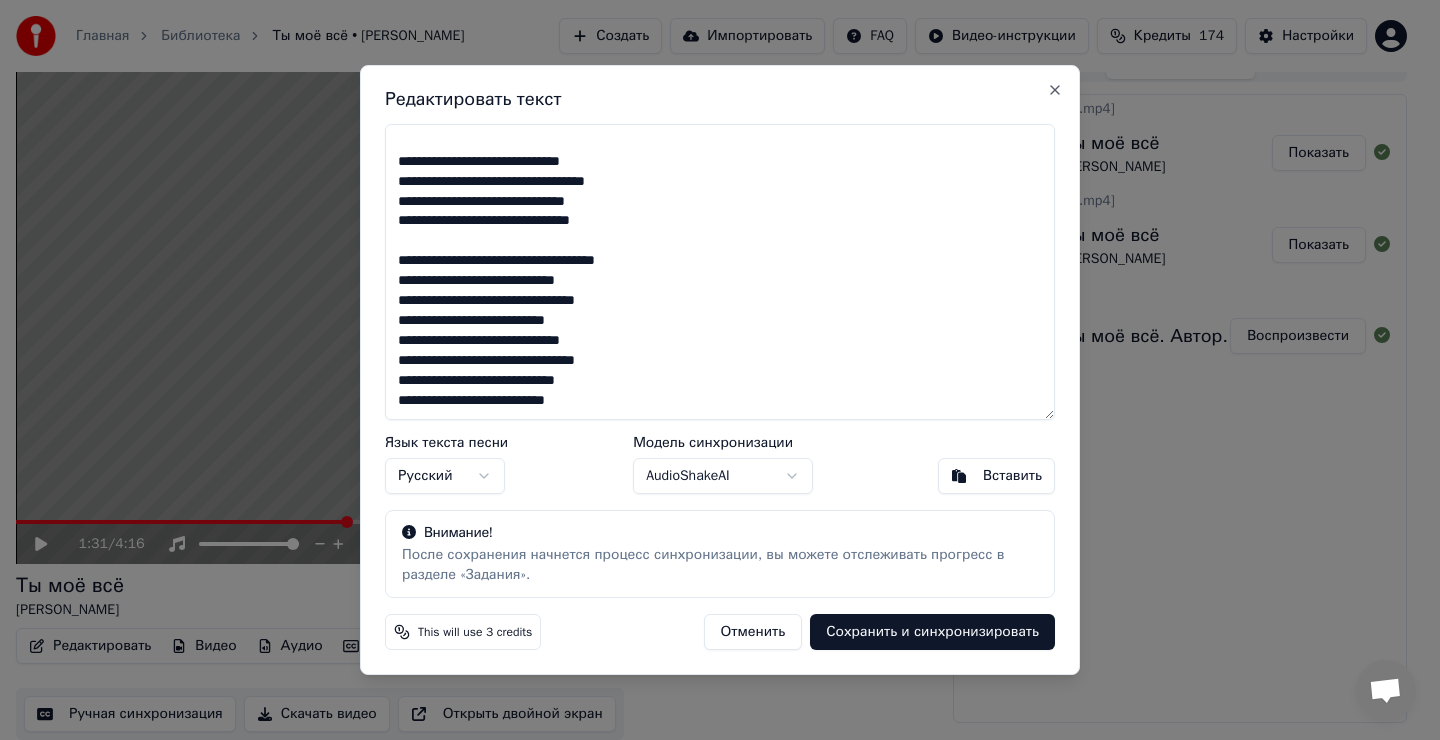 drag, startPoint x: 400, startPoint y: 258, endPoint x: 486, endPoint y: 256, distance: 86.023254 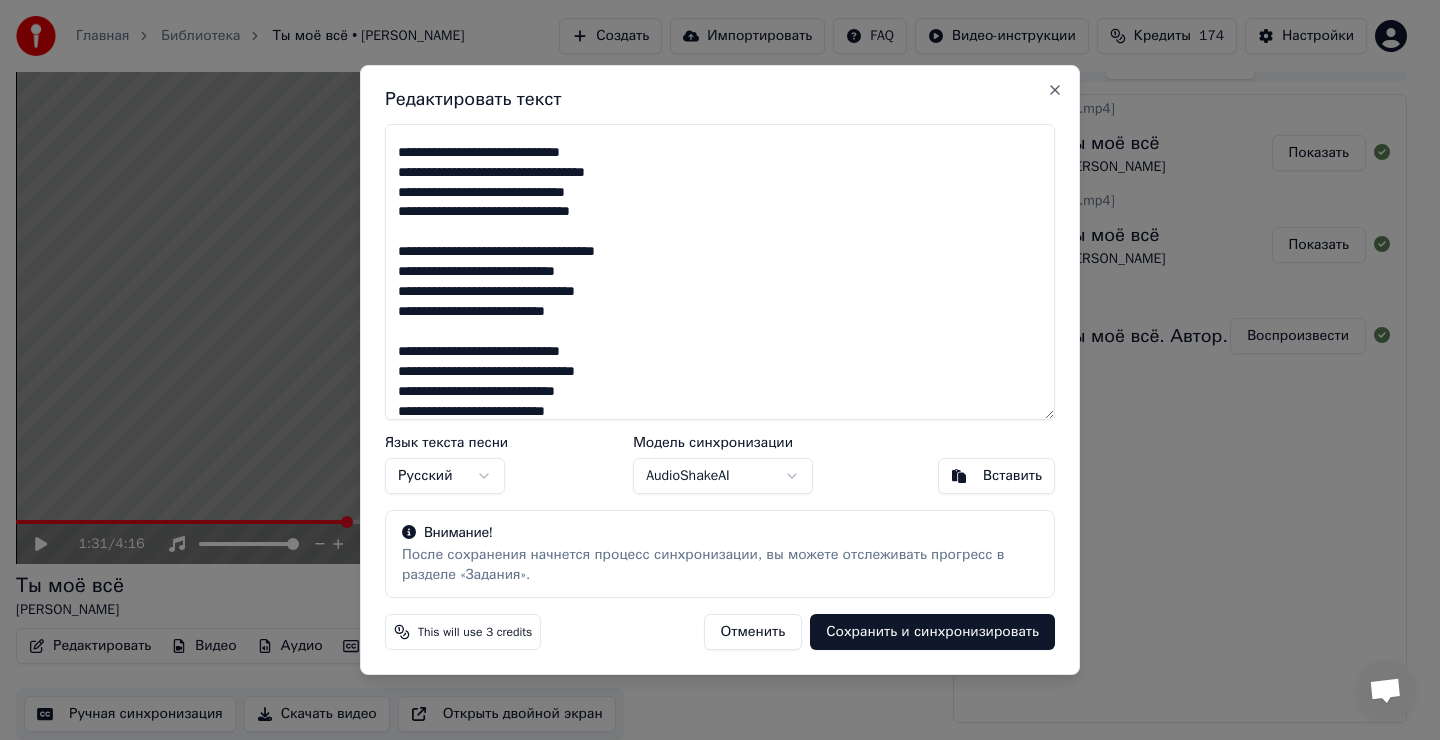 scroll, scrollTop: 601, scrollLeft: 0, axis: vertical 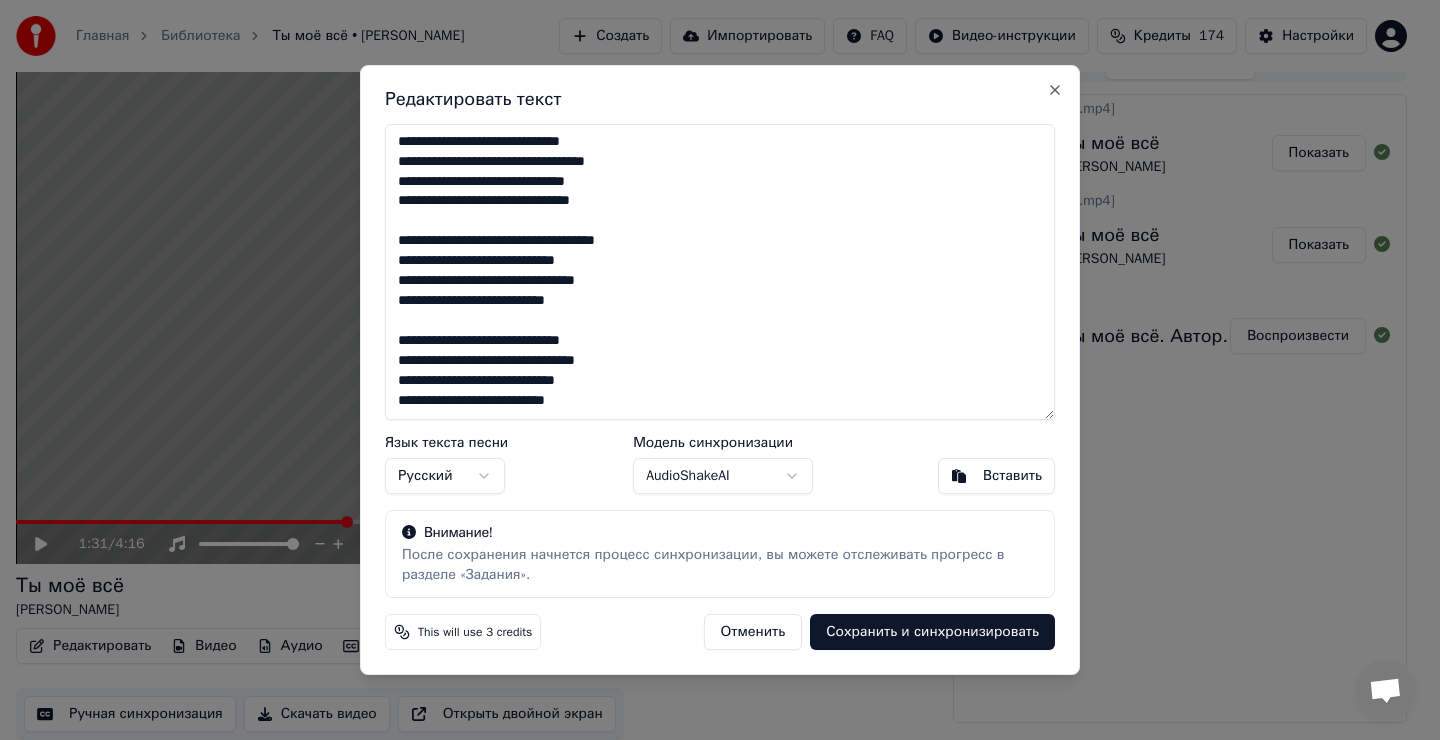 click at bounding box center (720, 272) 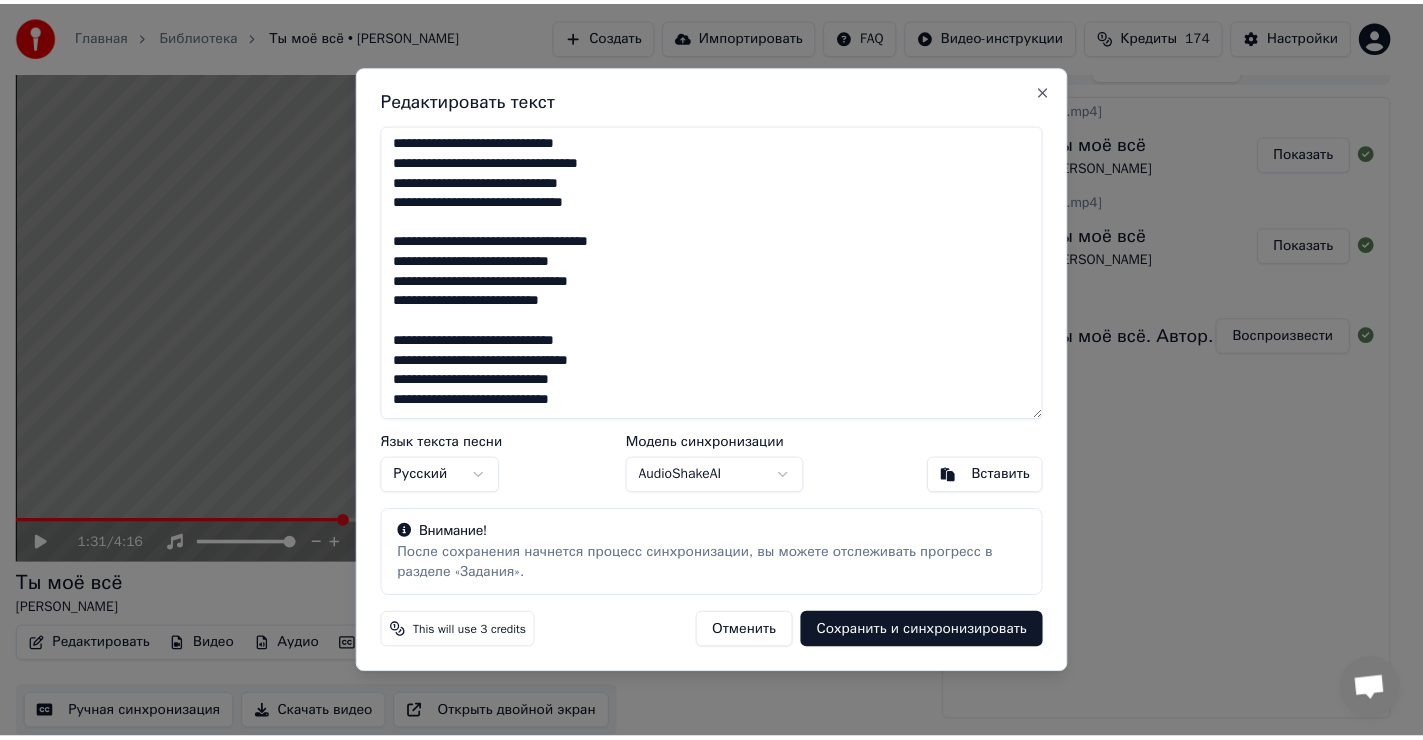 scroll, scrollTop: 633, scrollLeft: 0, axis: vertical 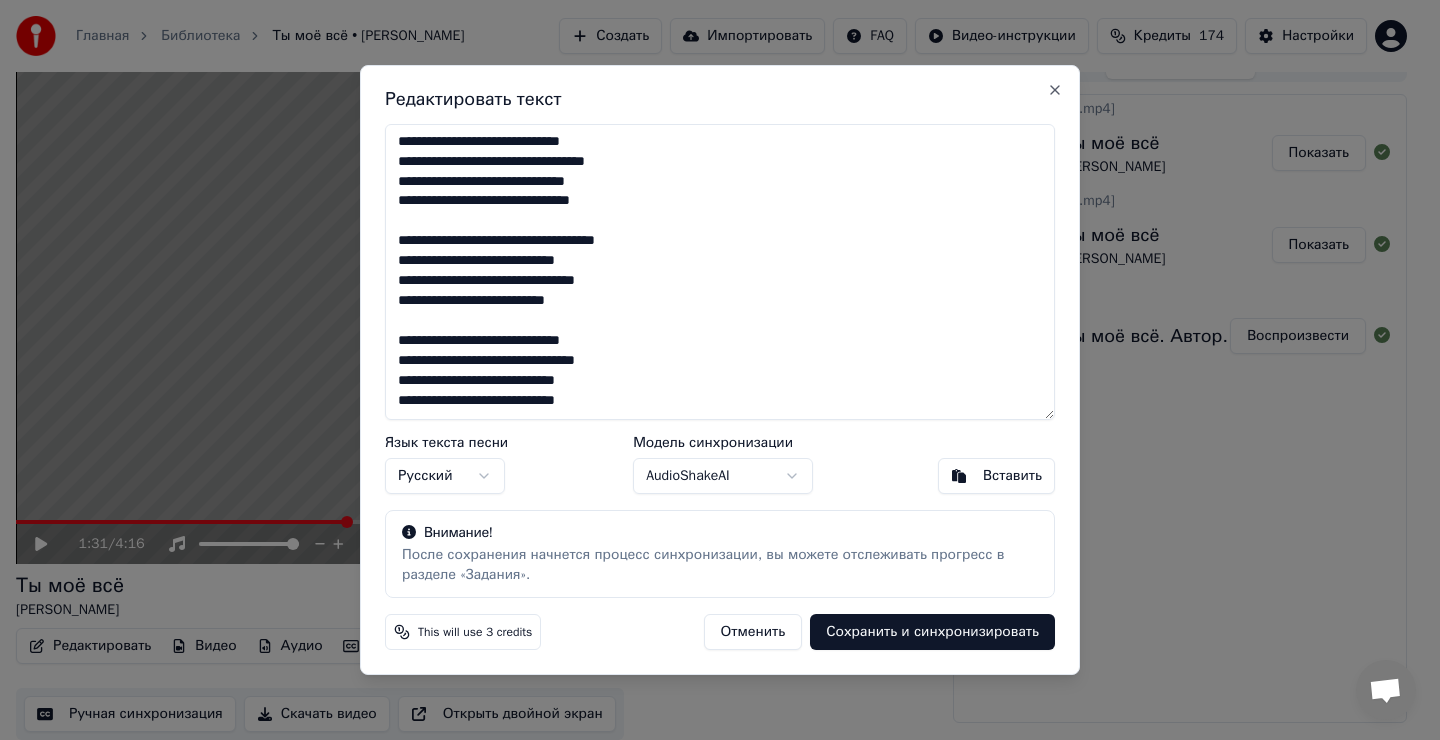 click at bounding box center (720, 272) 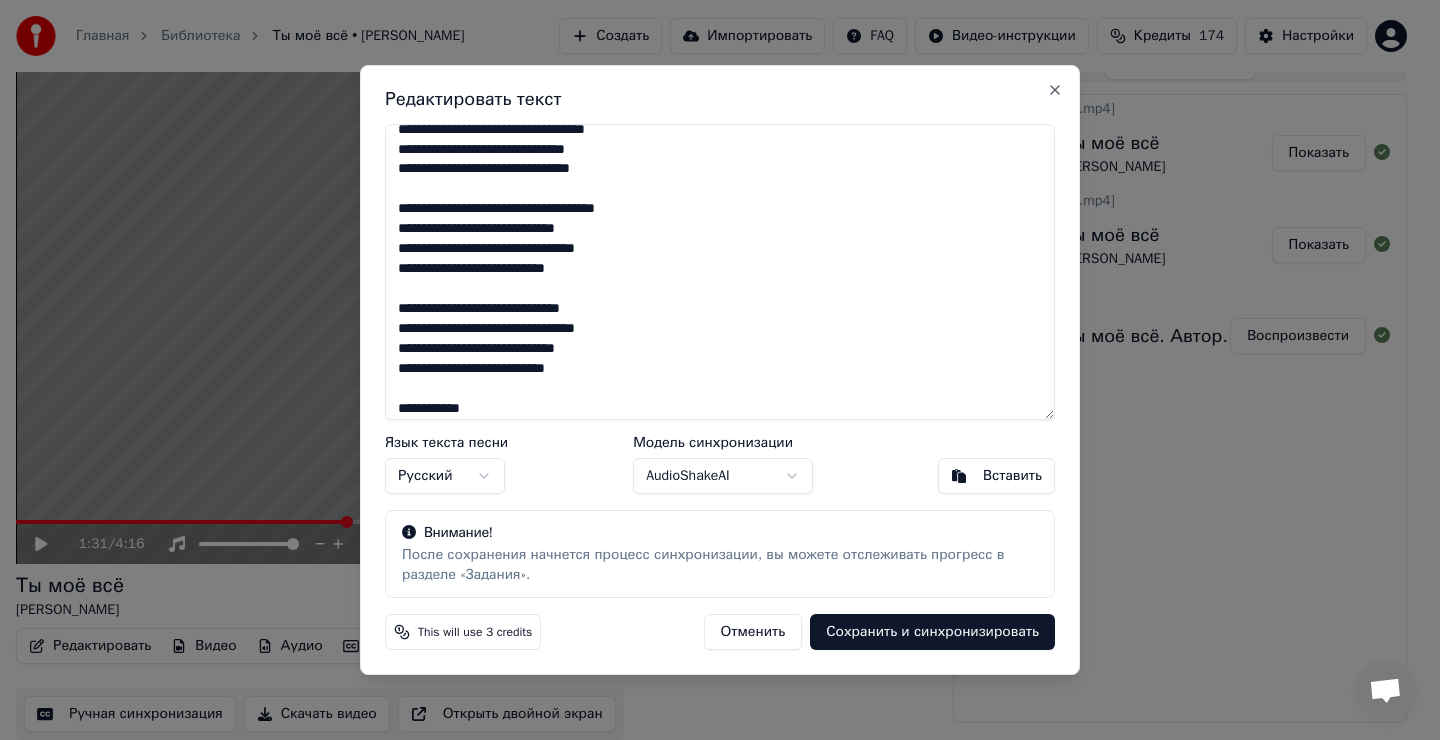 type on "**********" 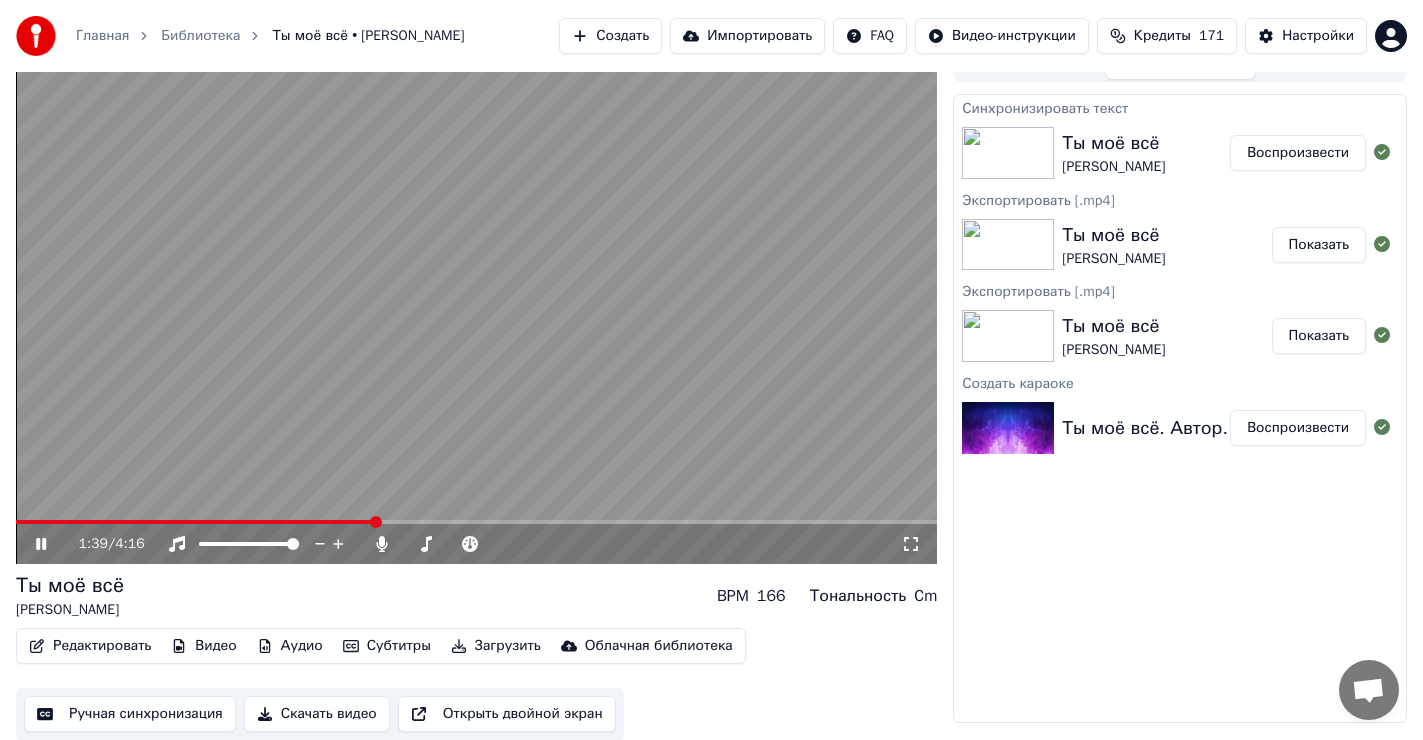 click at bounding box center [476, 522] 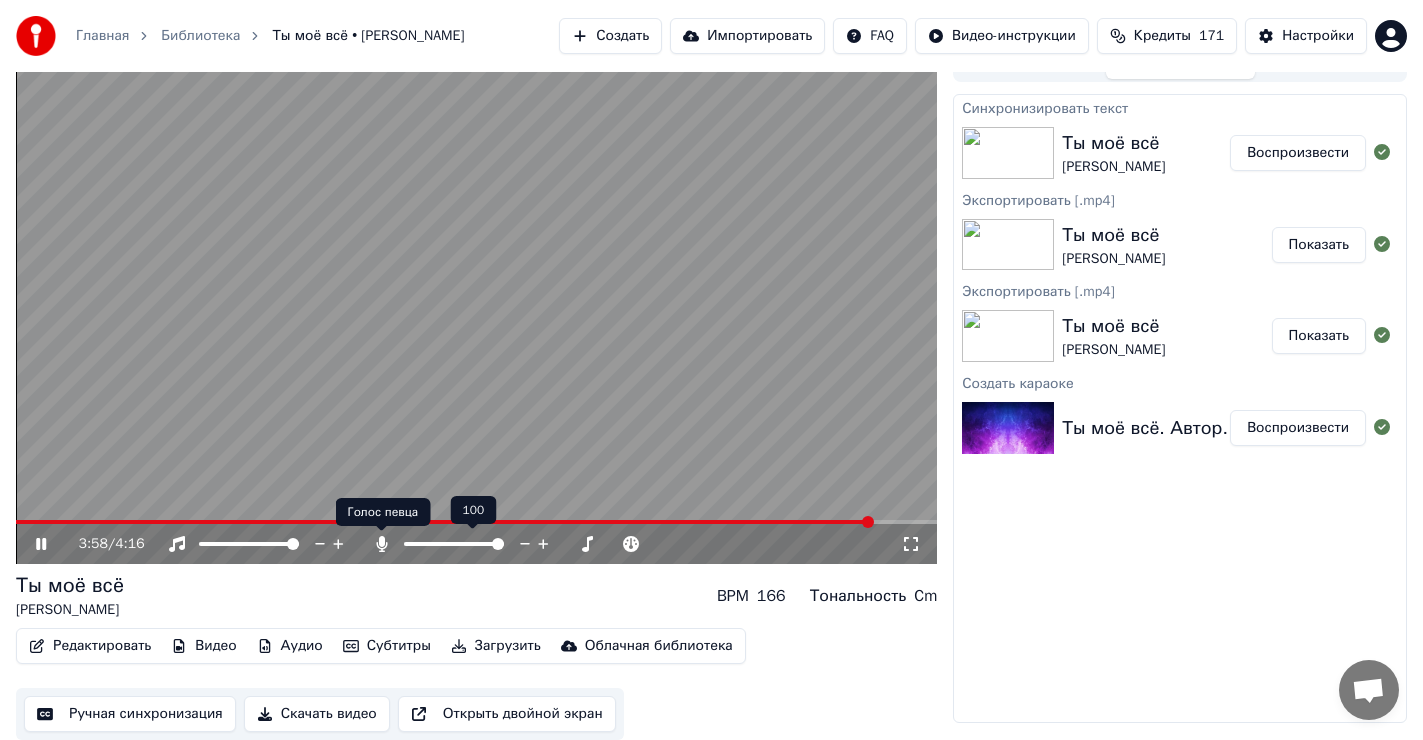 click 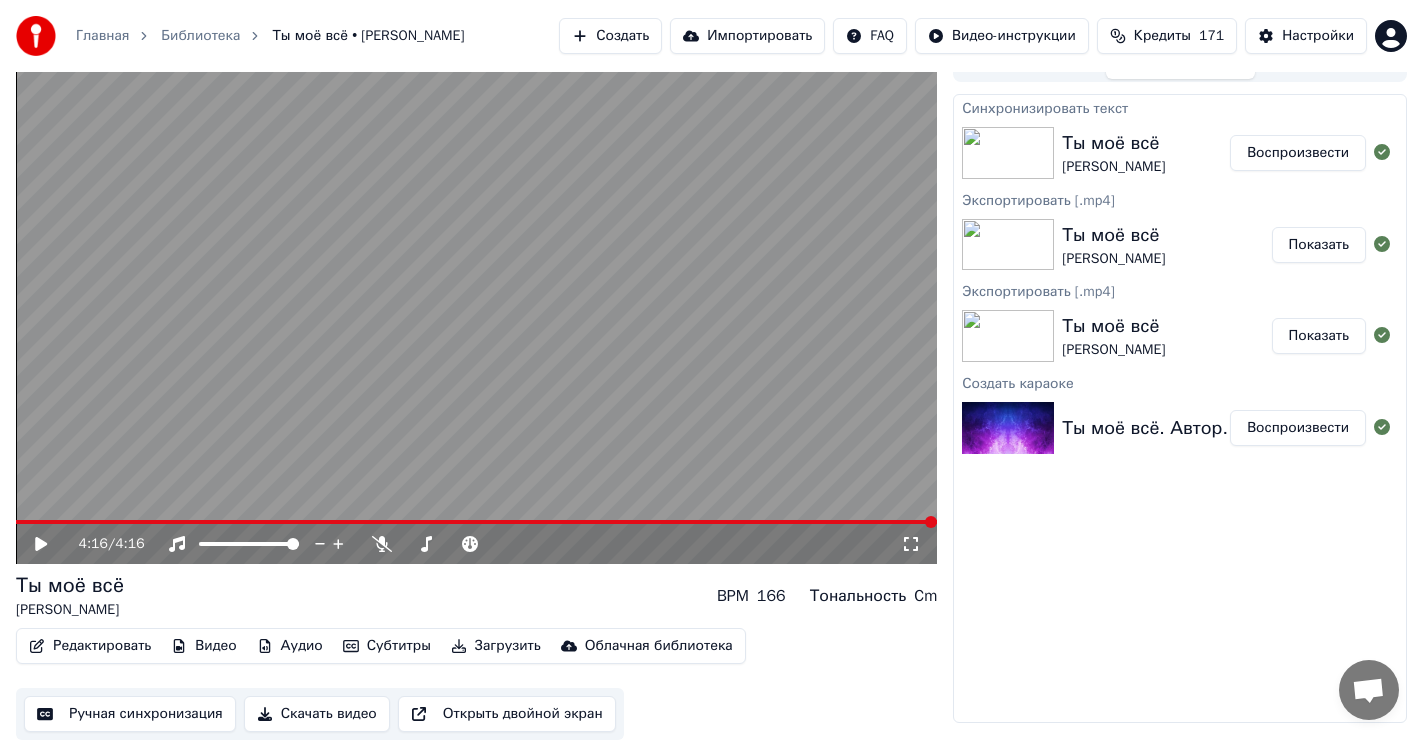 drag, startPoint x: 40, startPoint y: 541, endPoint x: 69, endPoint y: 536, distance: 29.427877 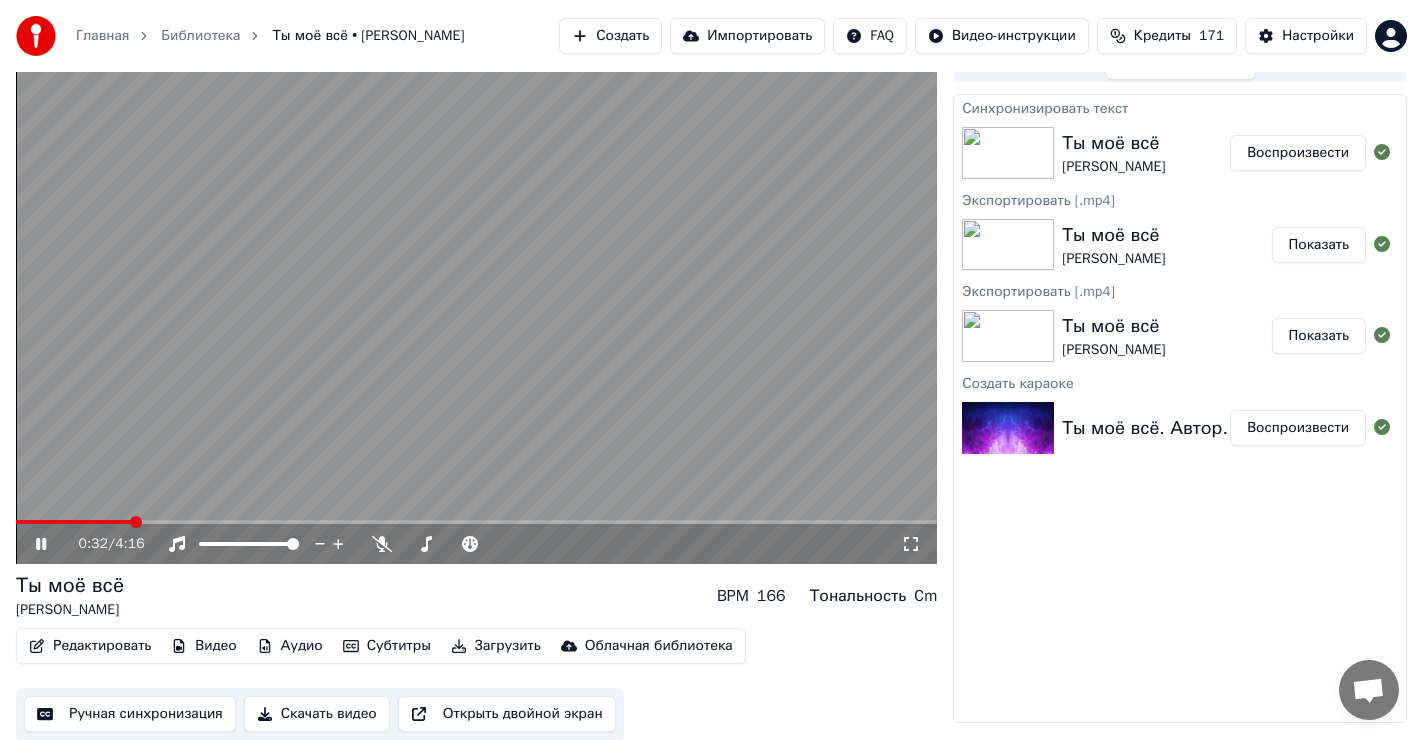 click at bounding box center (476, 522) 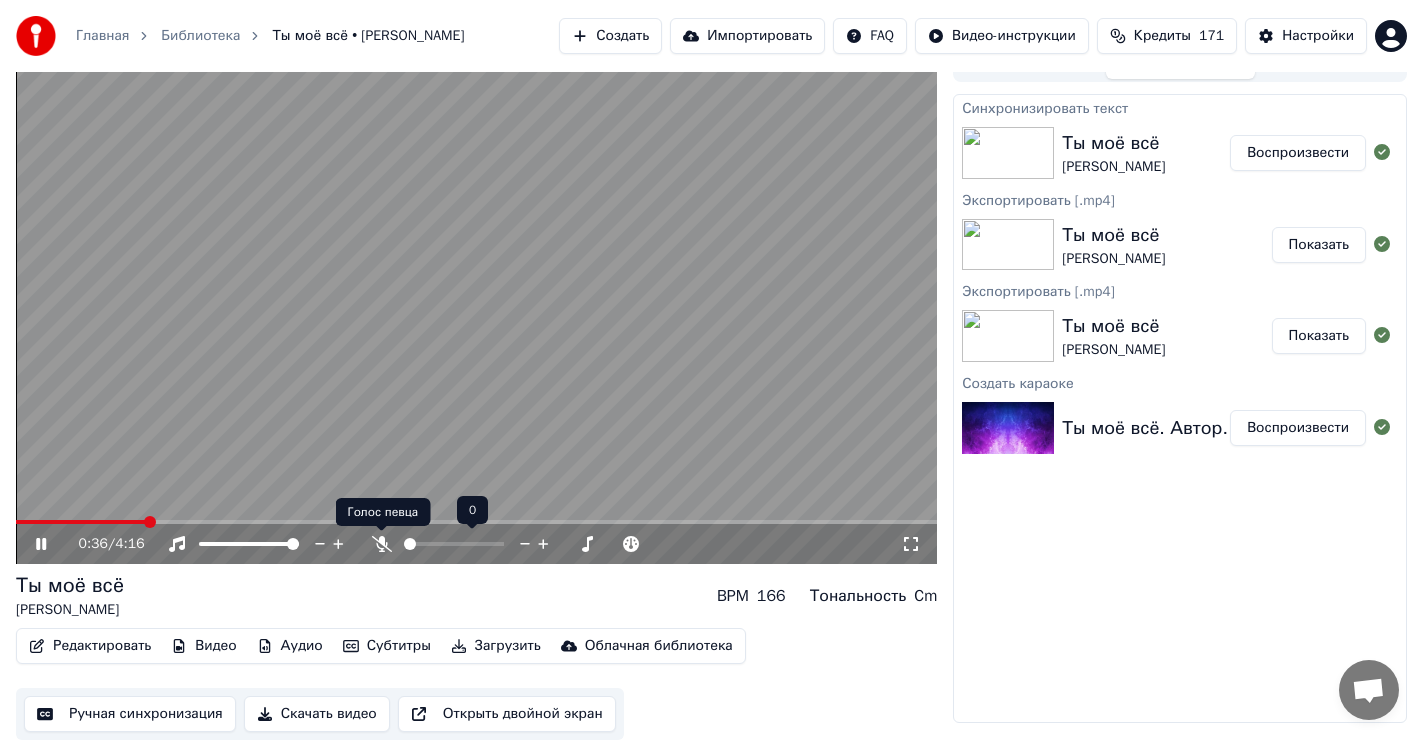 click 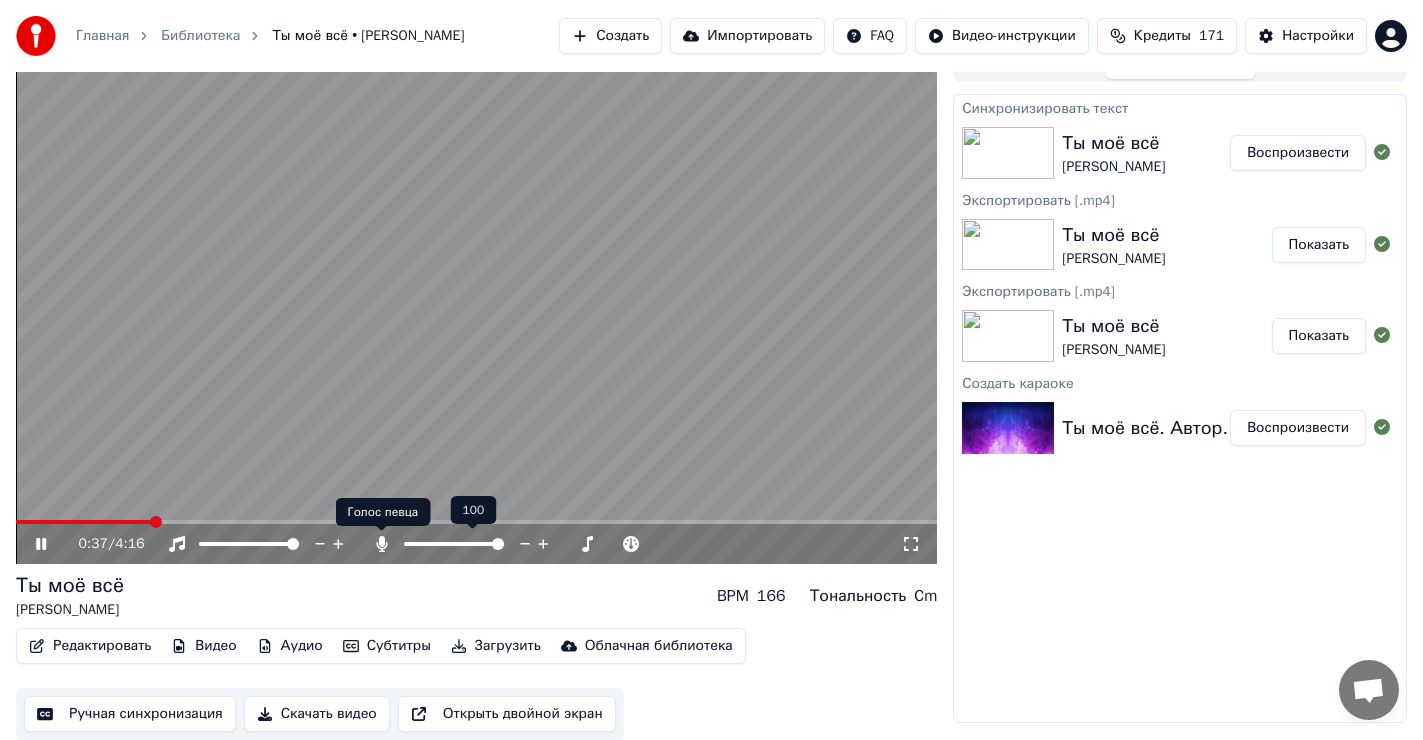 click 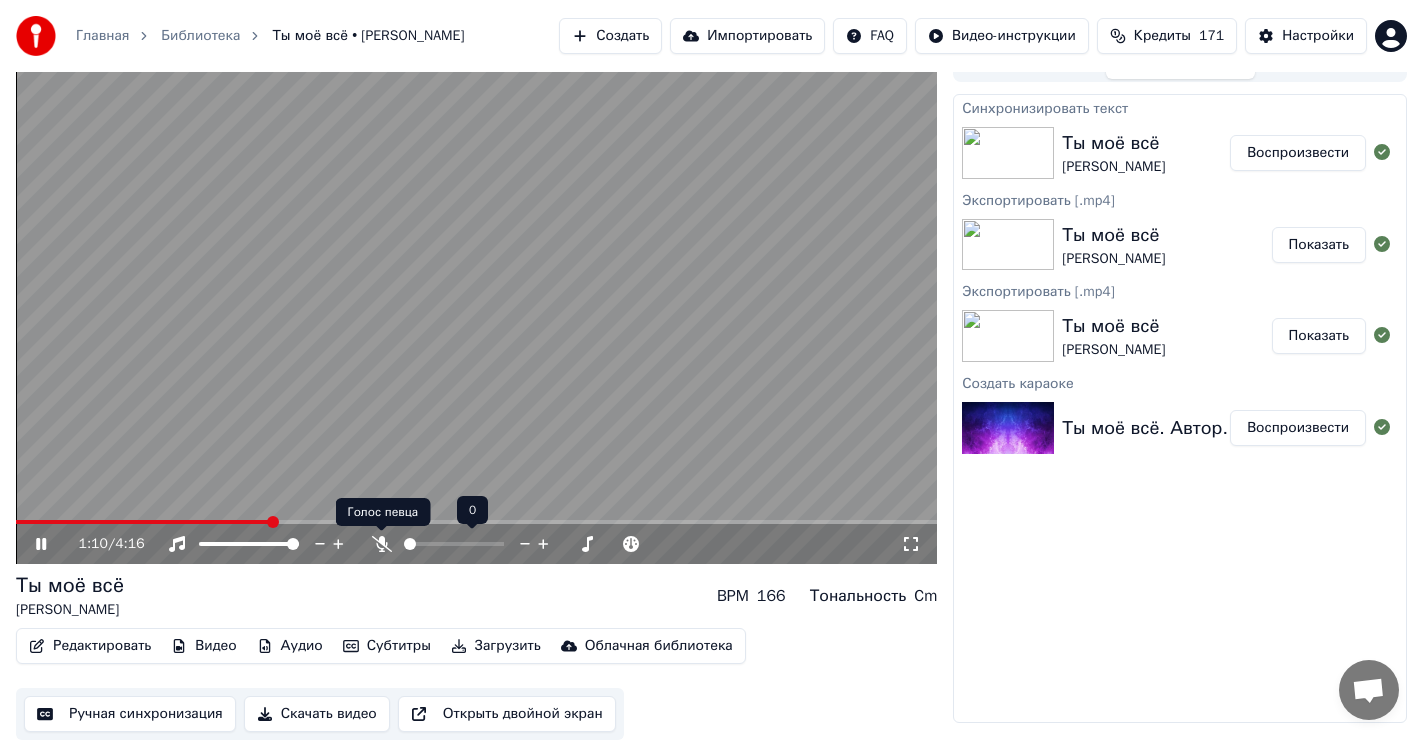 click 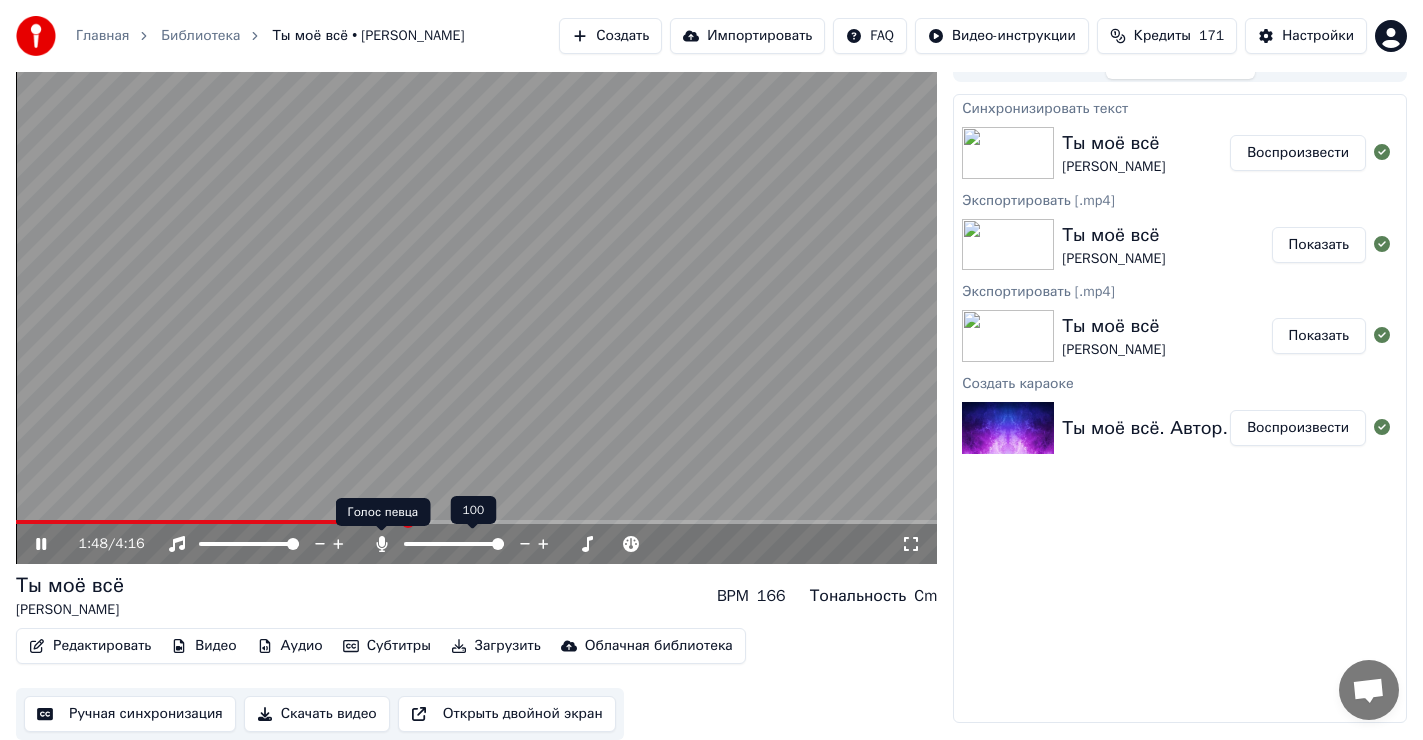 click 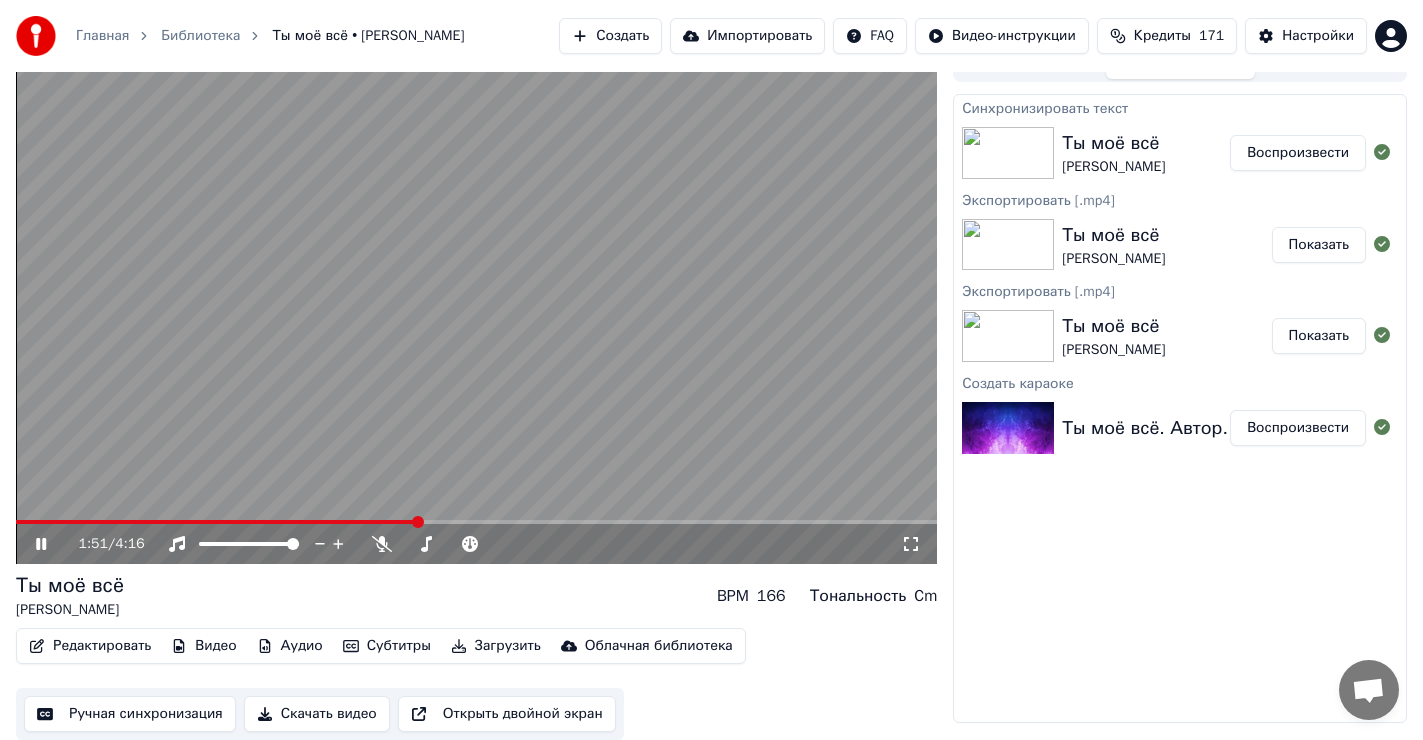 click at bounding box center (216, 522) 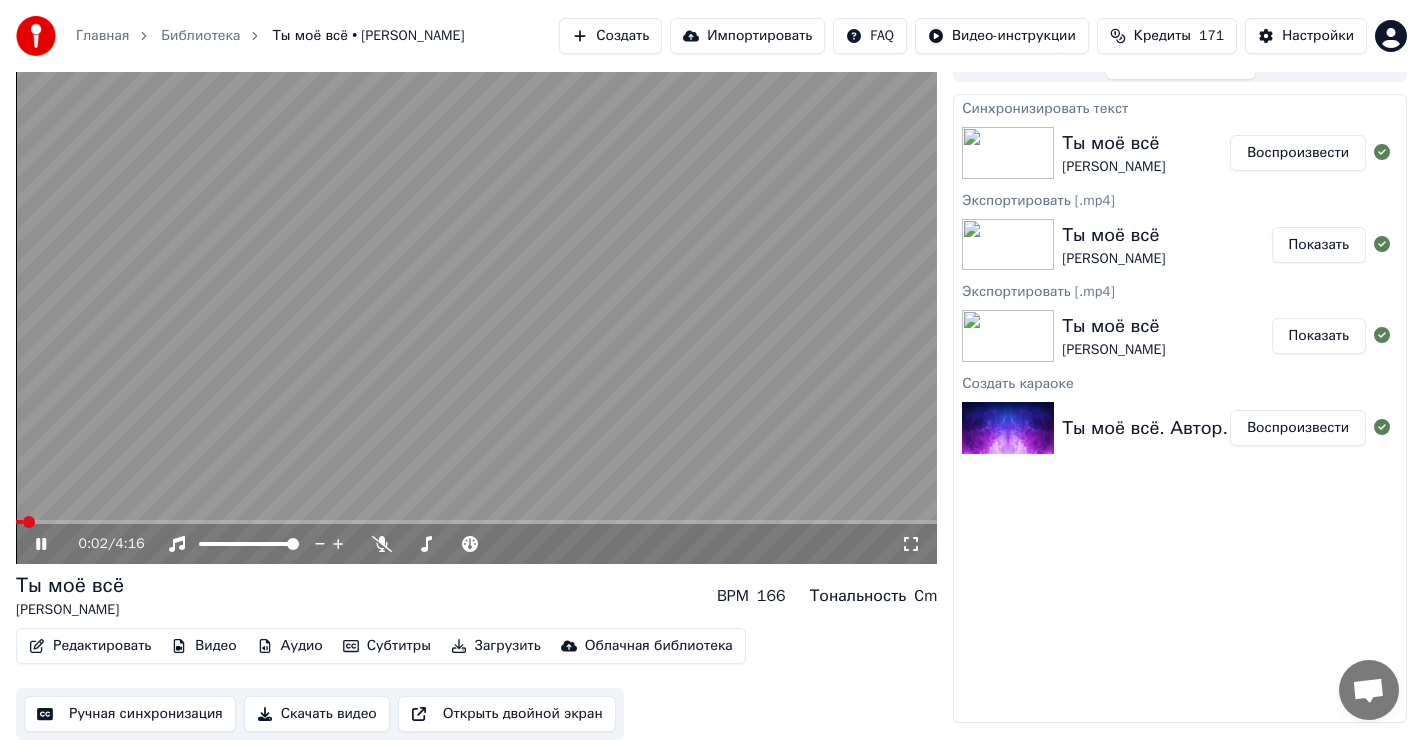 click 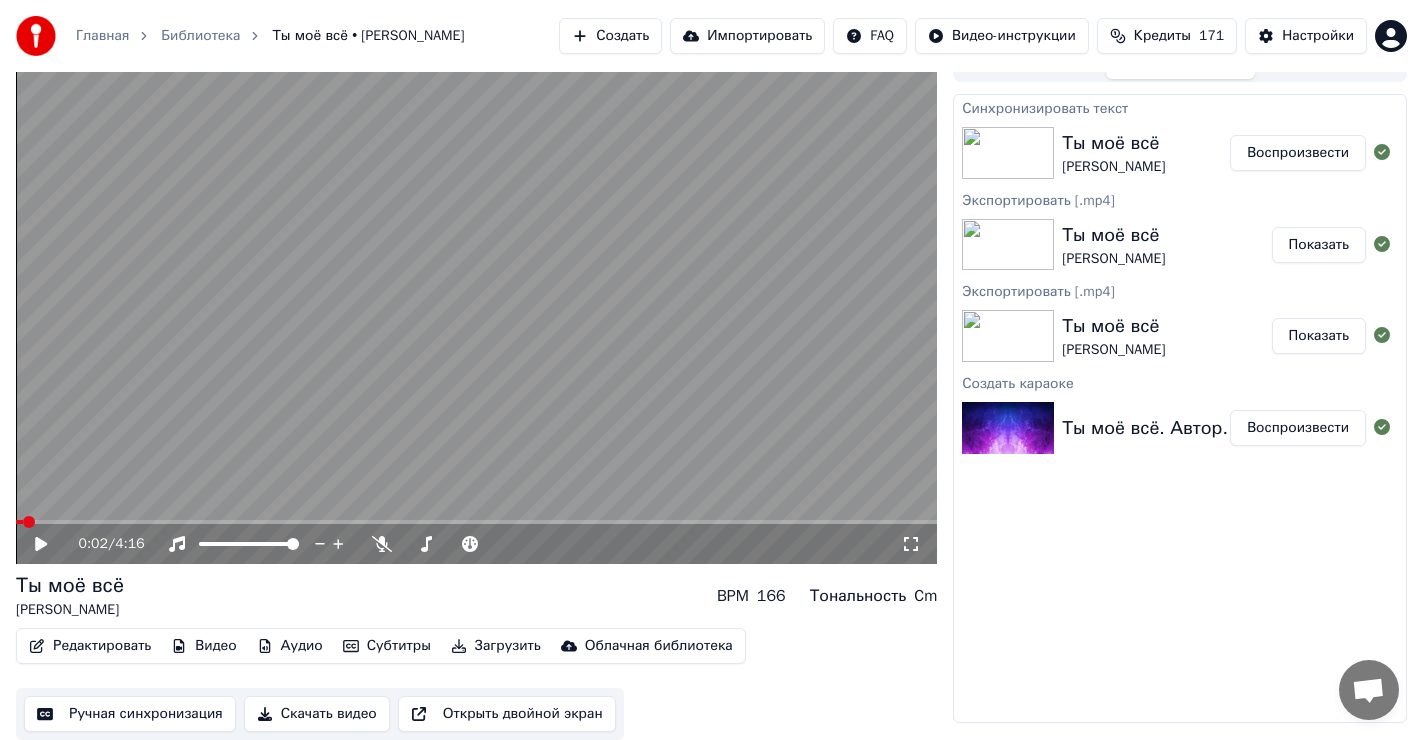 click 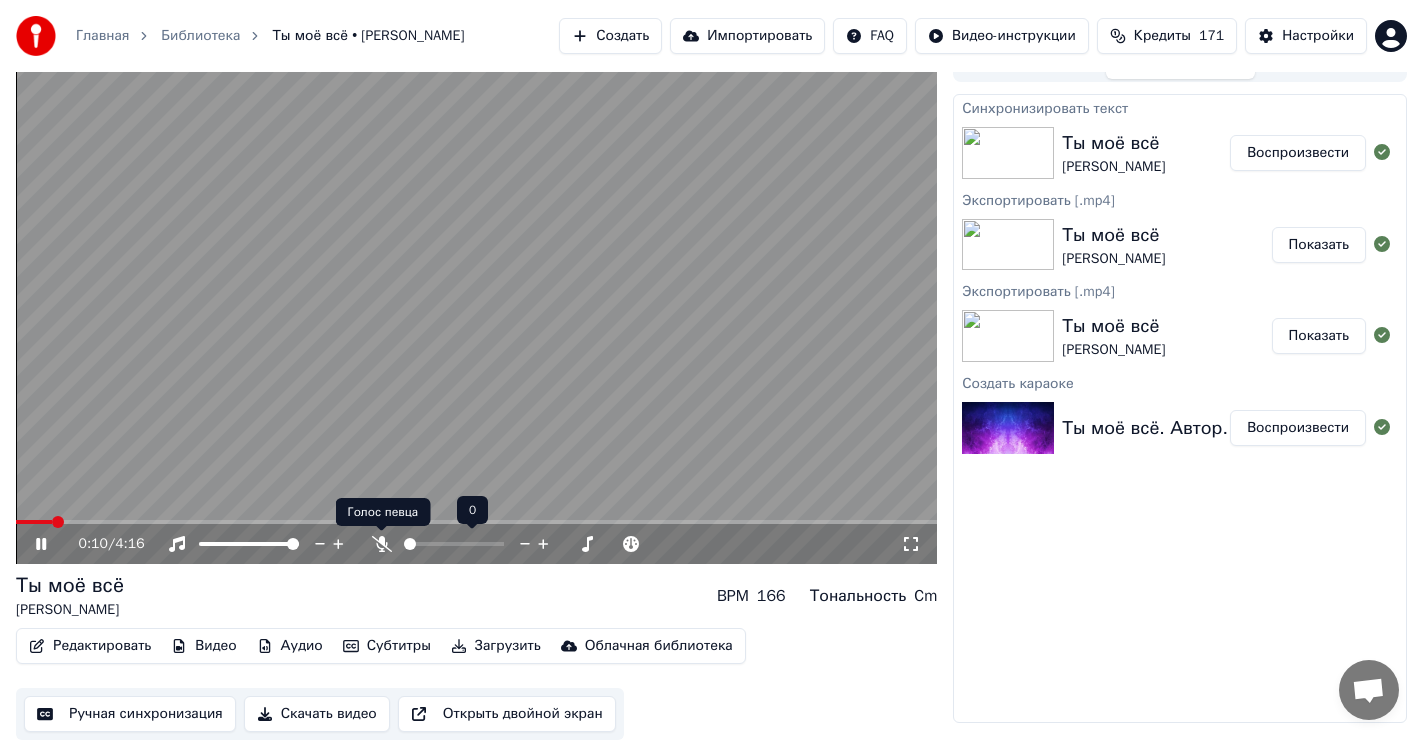click 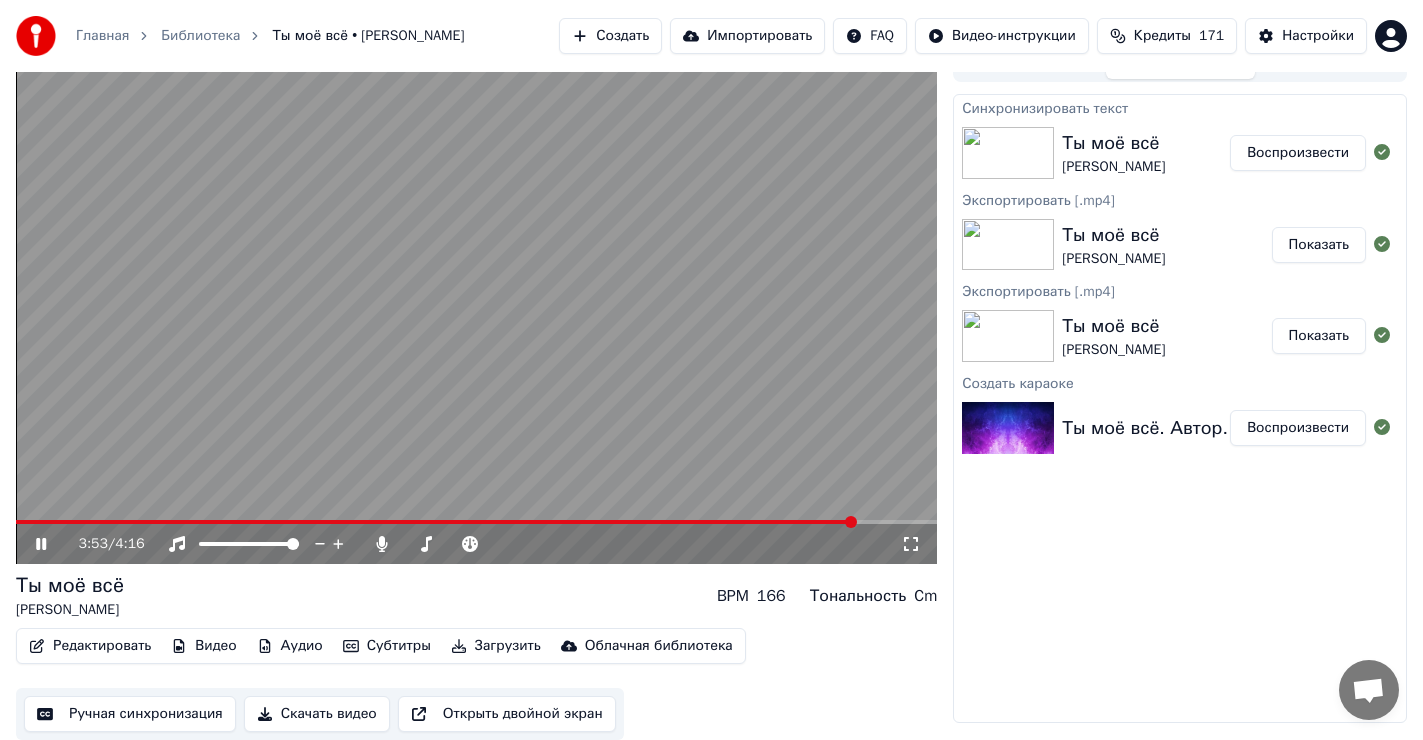 click 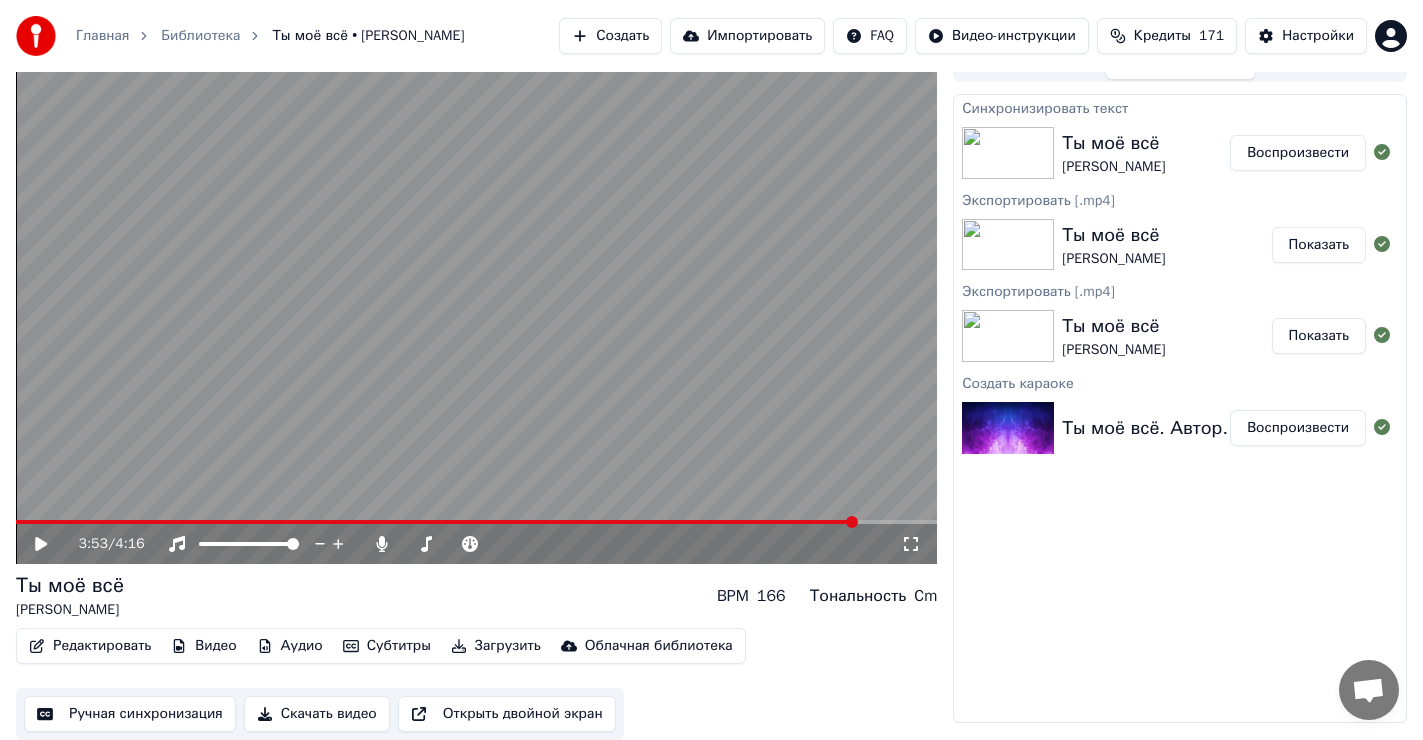 click 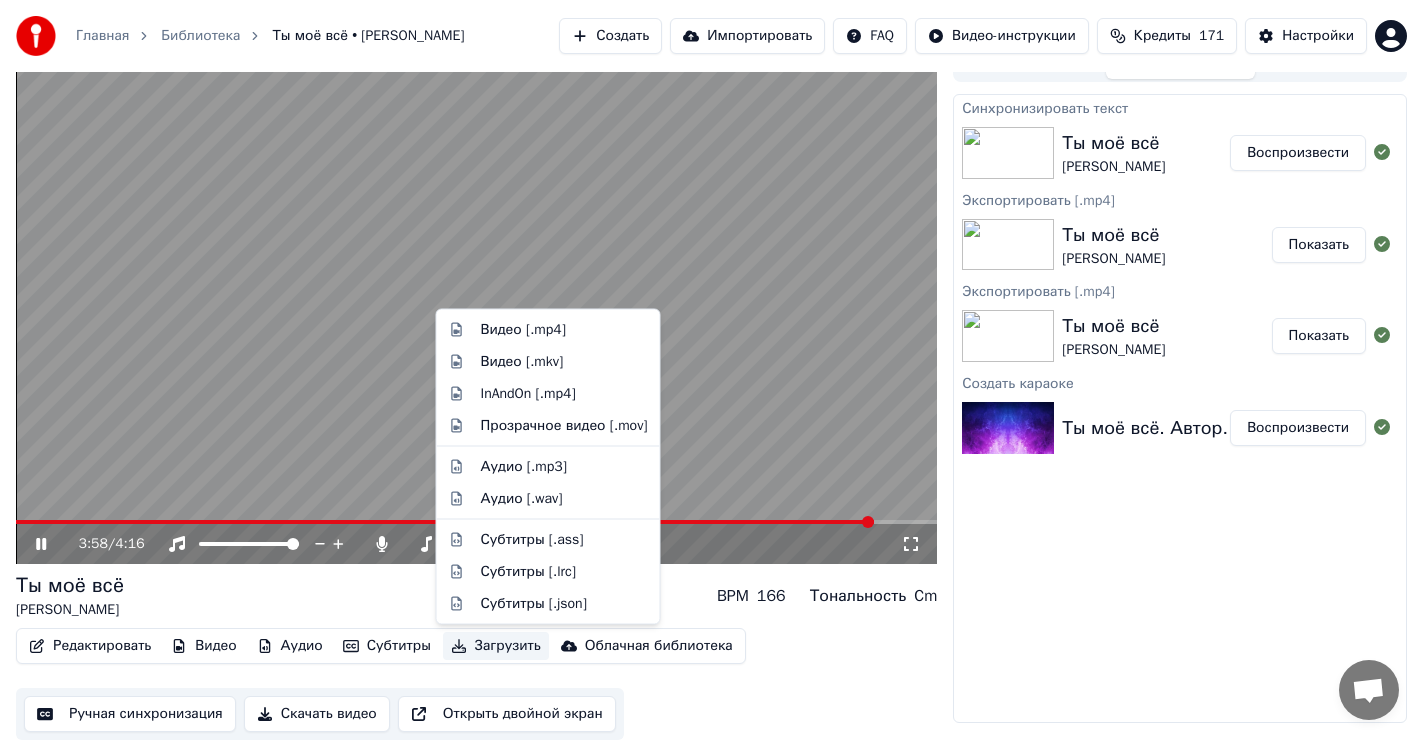 click on "Загрузить" at bounding box center (496, 646) 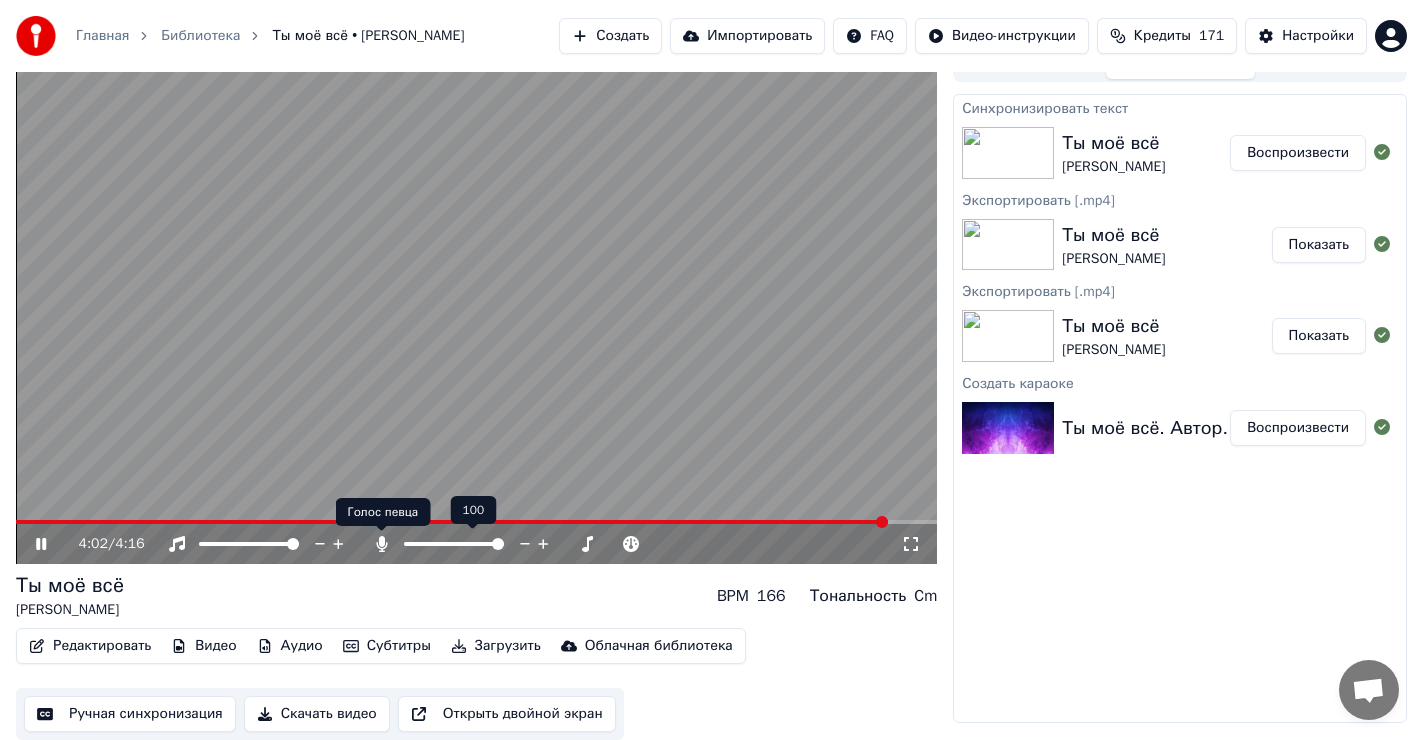 click 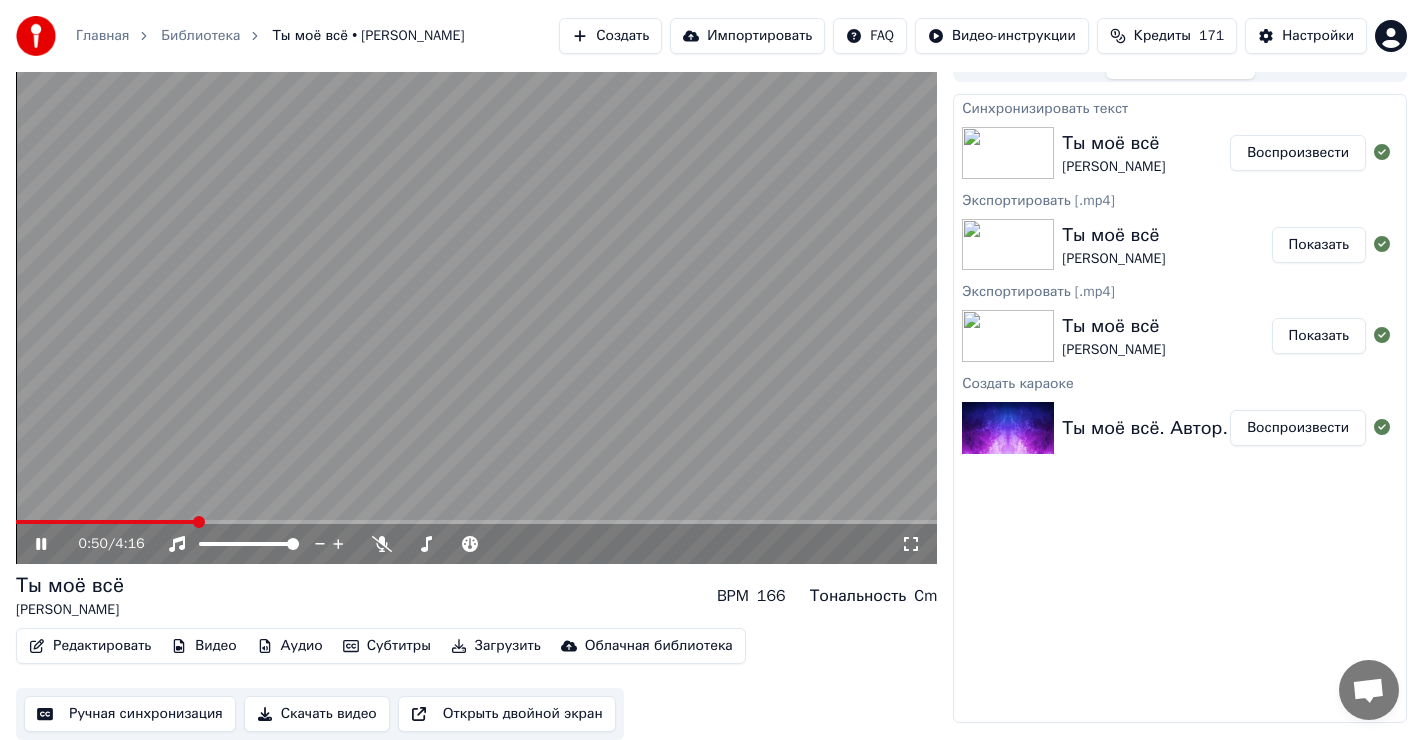 click at bounding box center (106, 522) 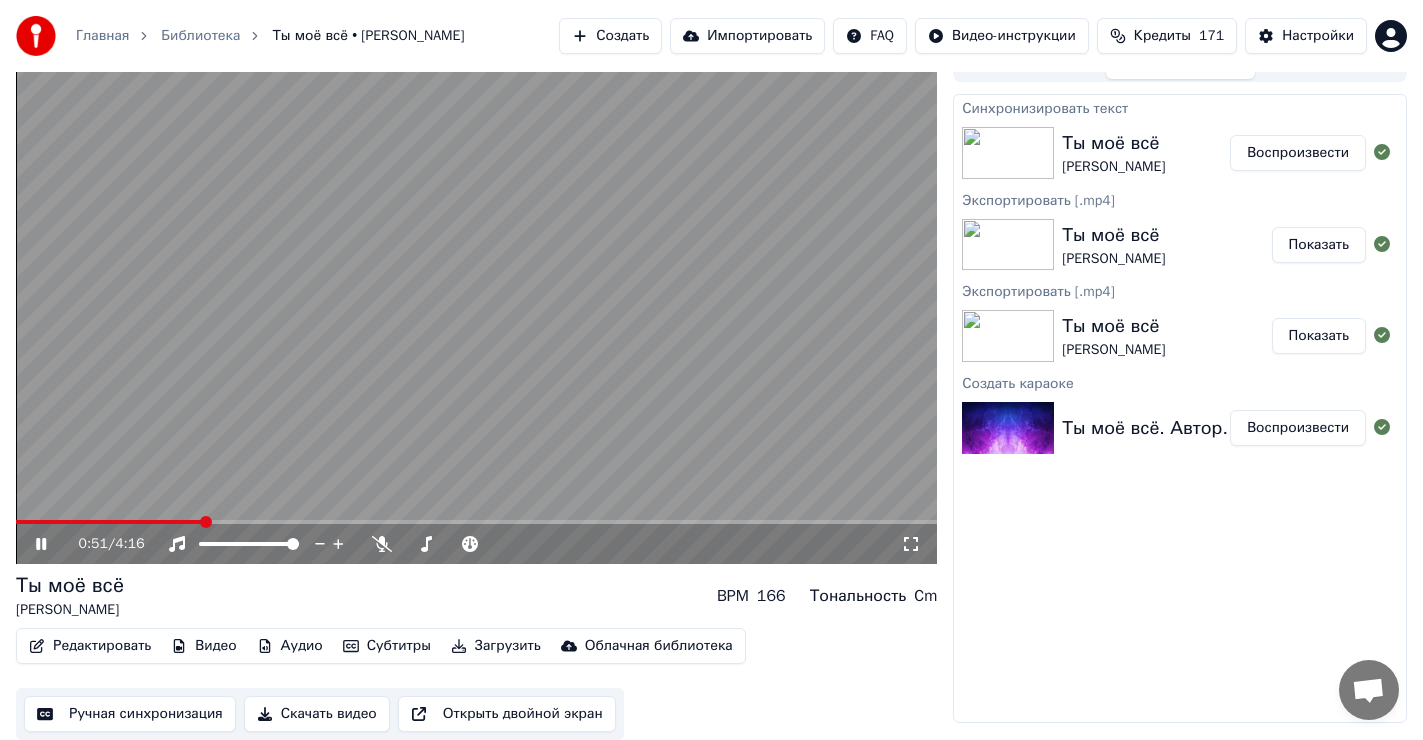 click 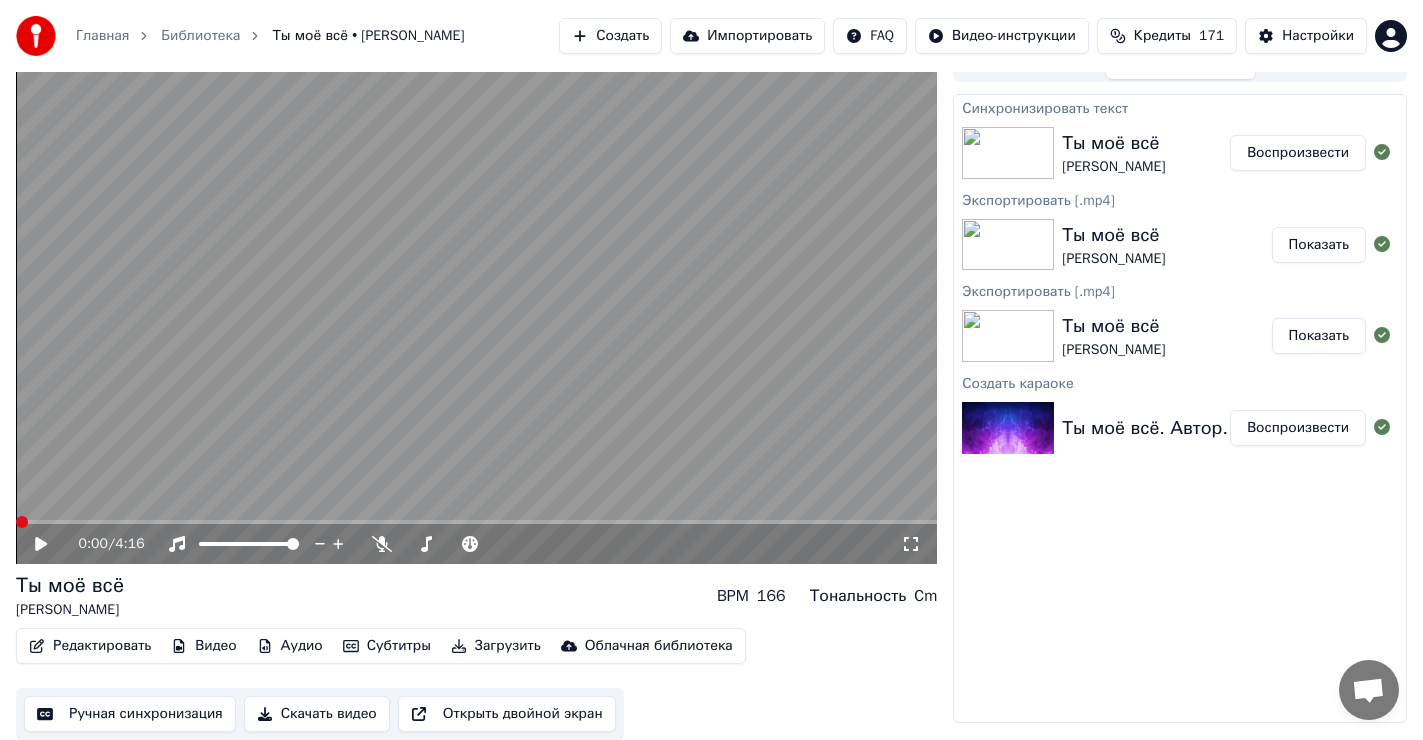 click at bounding box center (22, 522) 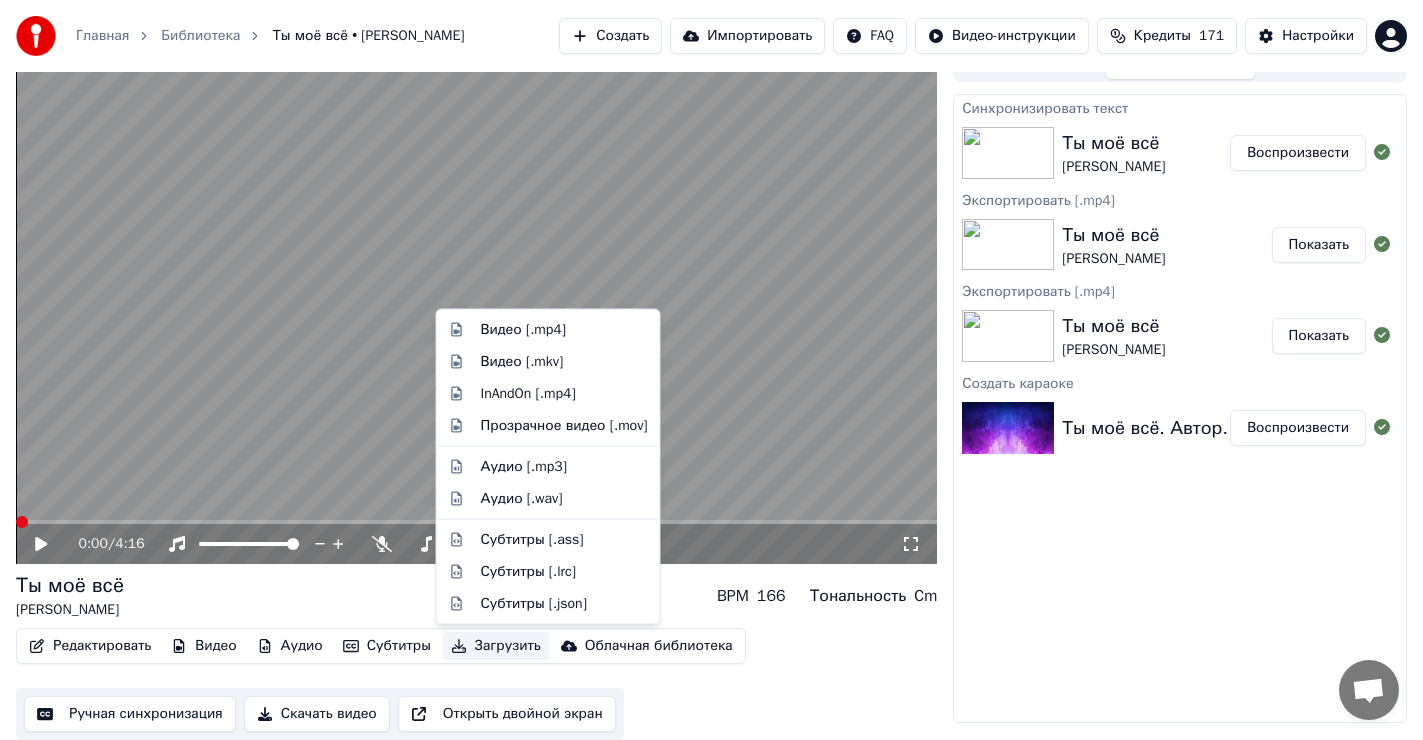 click on "Загрузить" at bounding box center (496, 646) 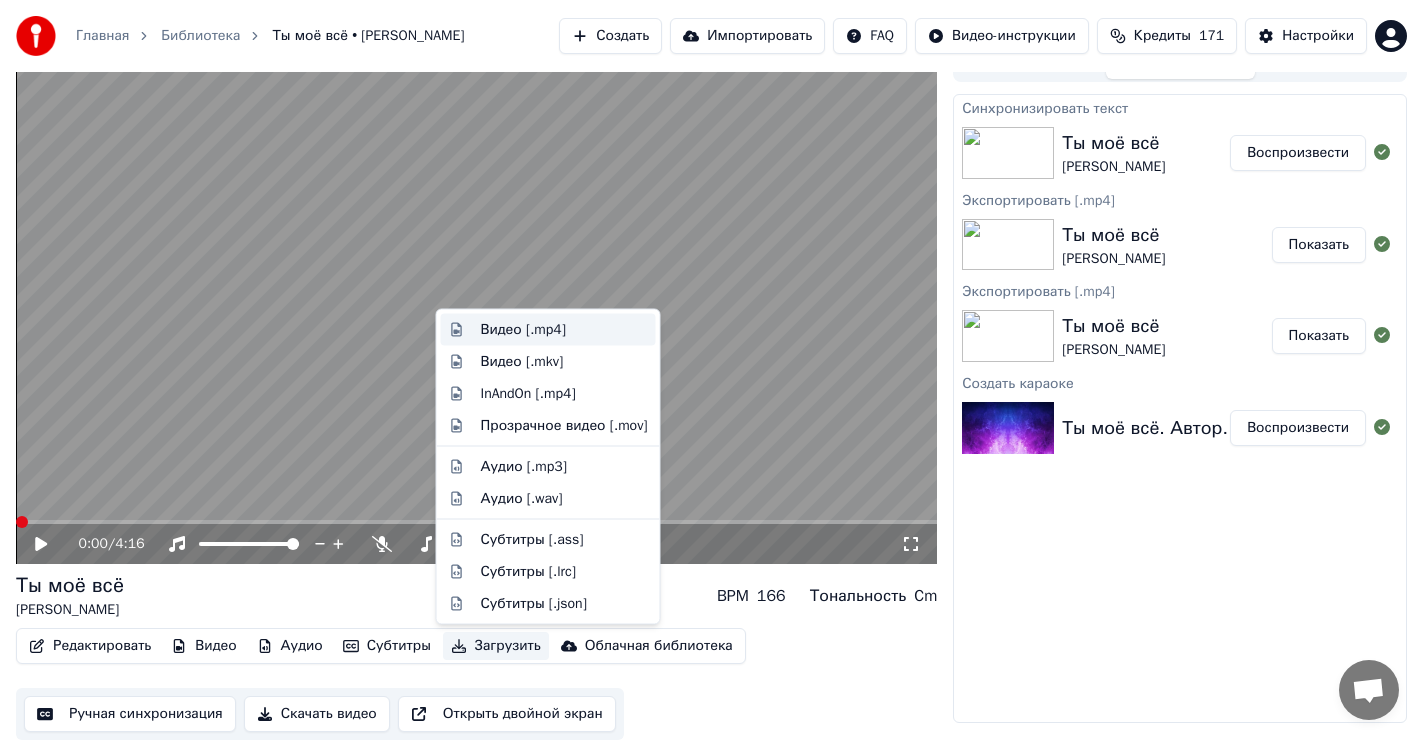 click on "Видео [.mp4]" at bounding box center (523, 330) 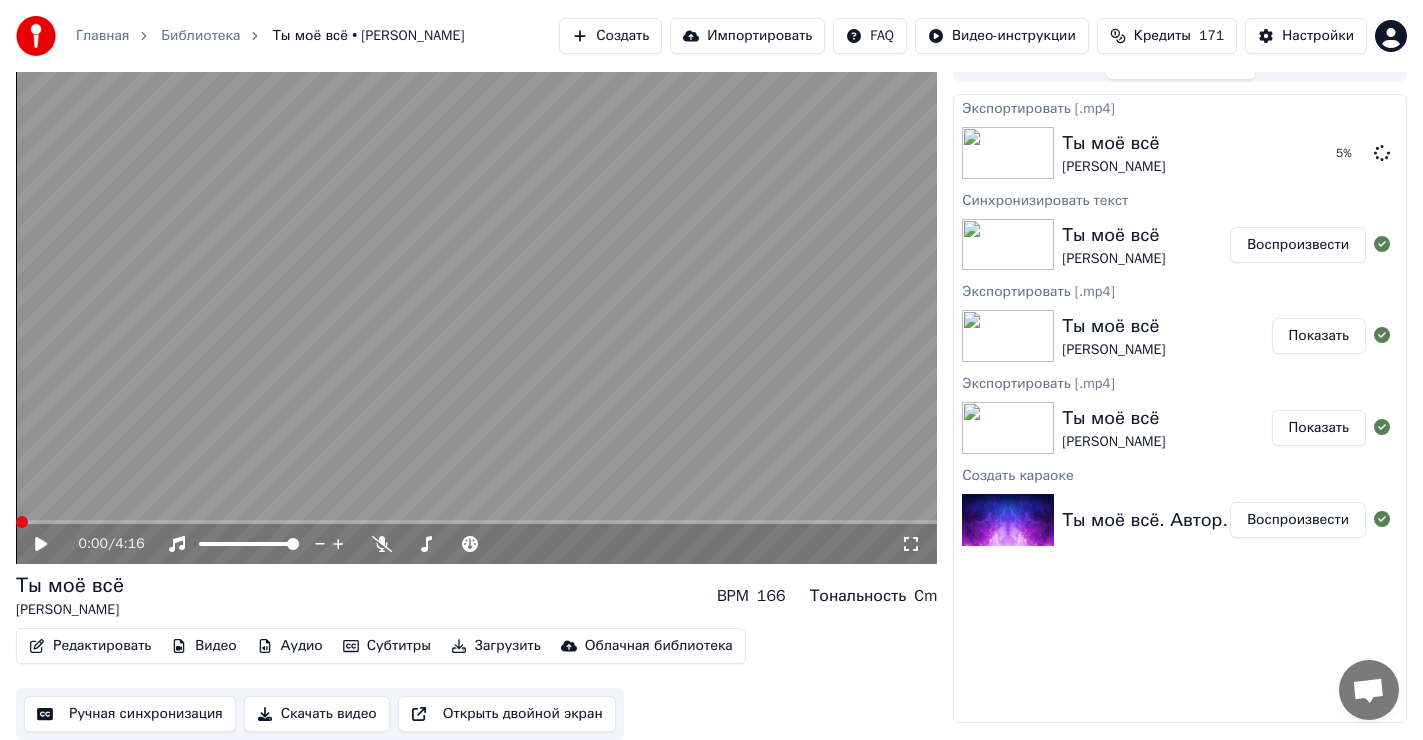 drag, startPoint x: 1024, startPoint y: 627, endPoint x: 930, endPoint y: 739, distance: 146.21901 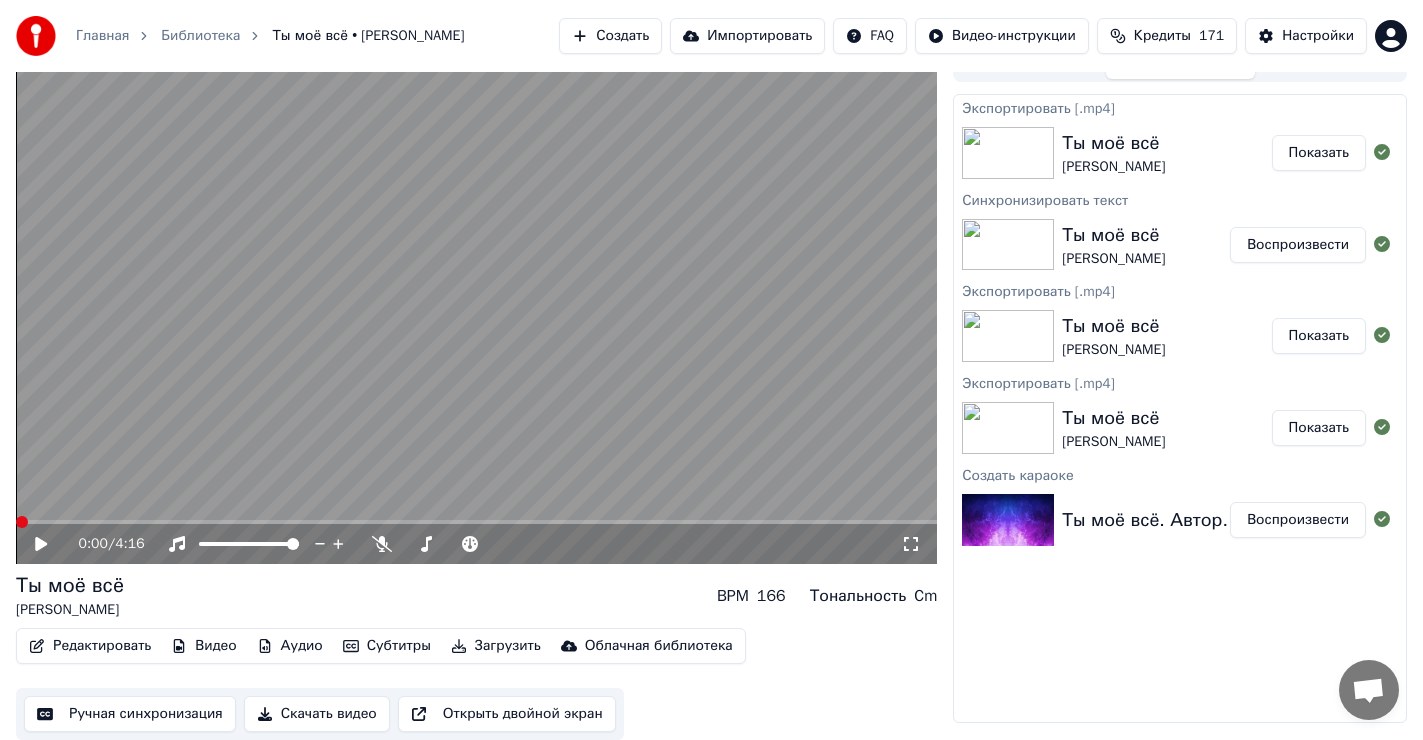click on "Показать" at bounding box center [1319, 153] 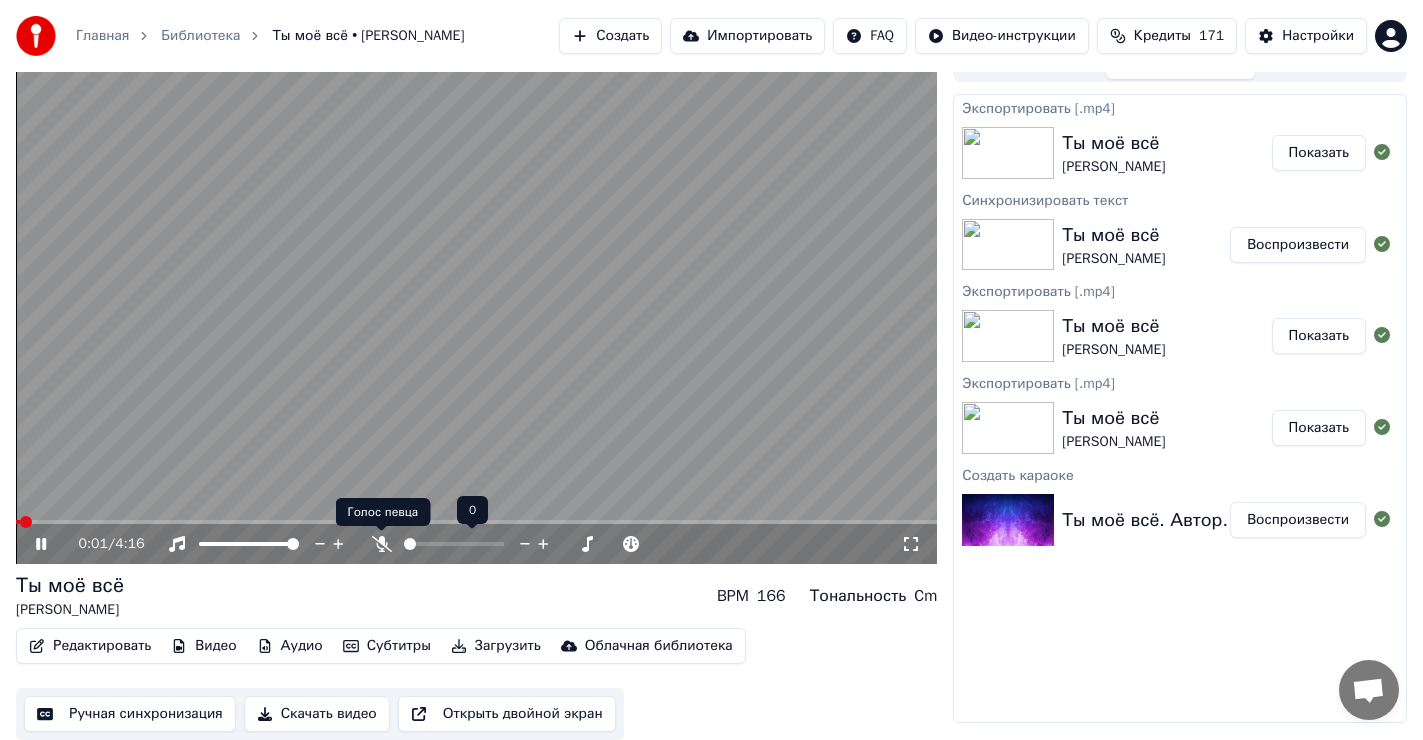 click 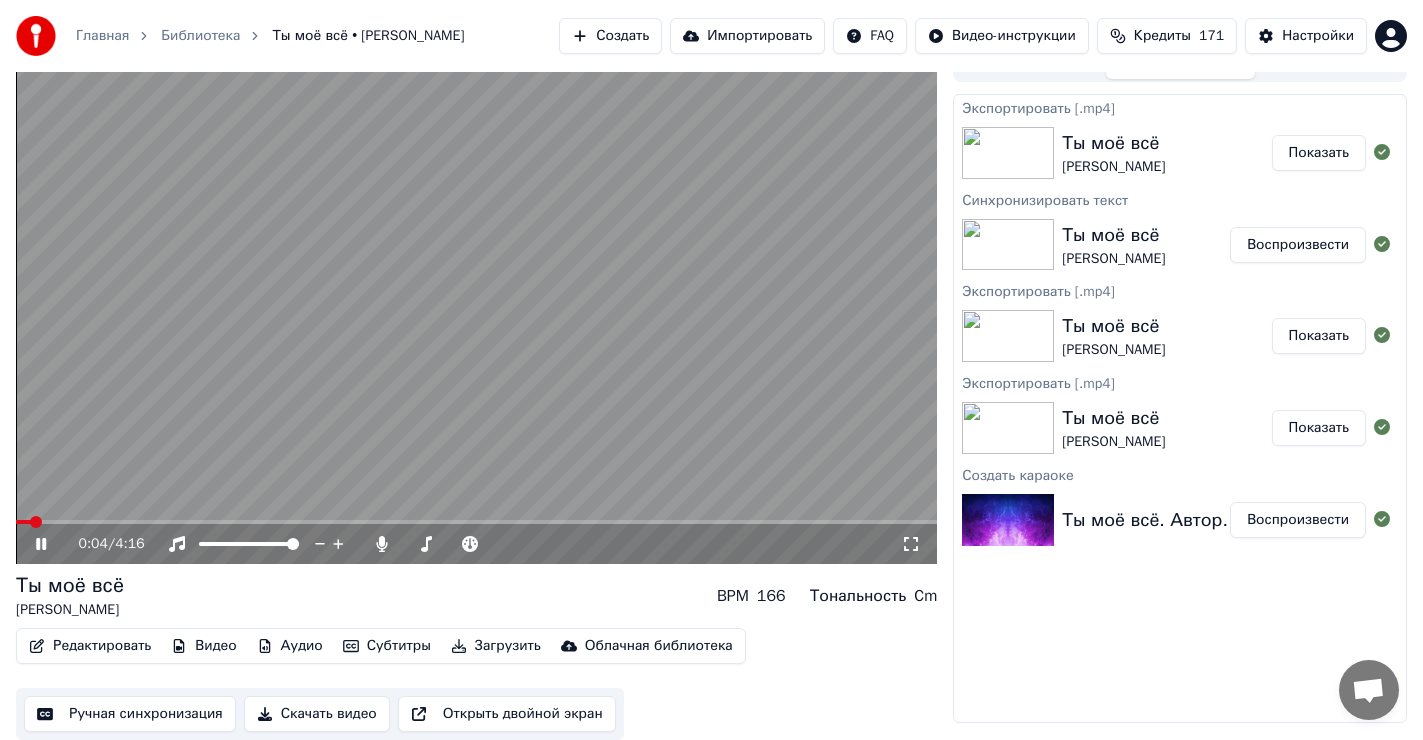 click at bounding box center [476, 522] 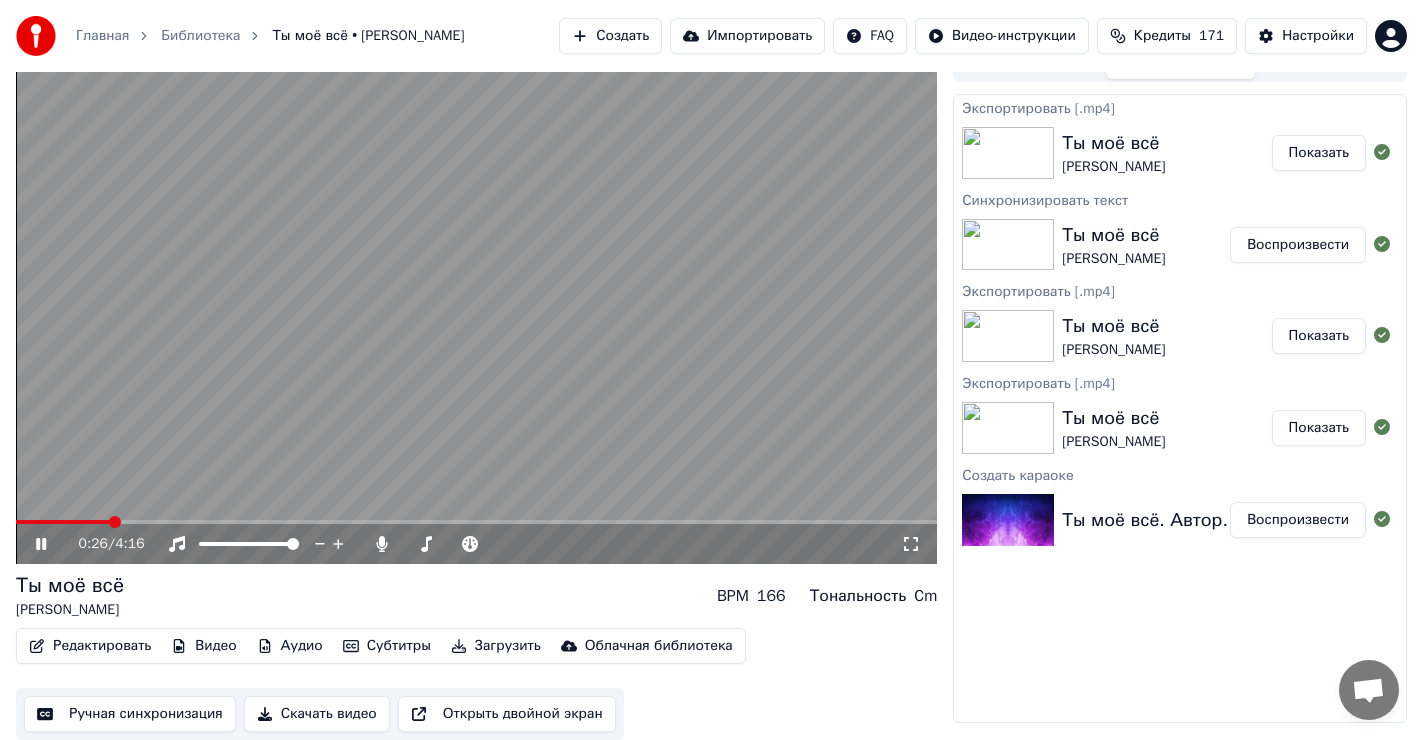 click 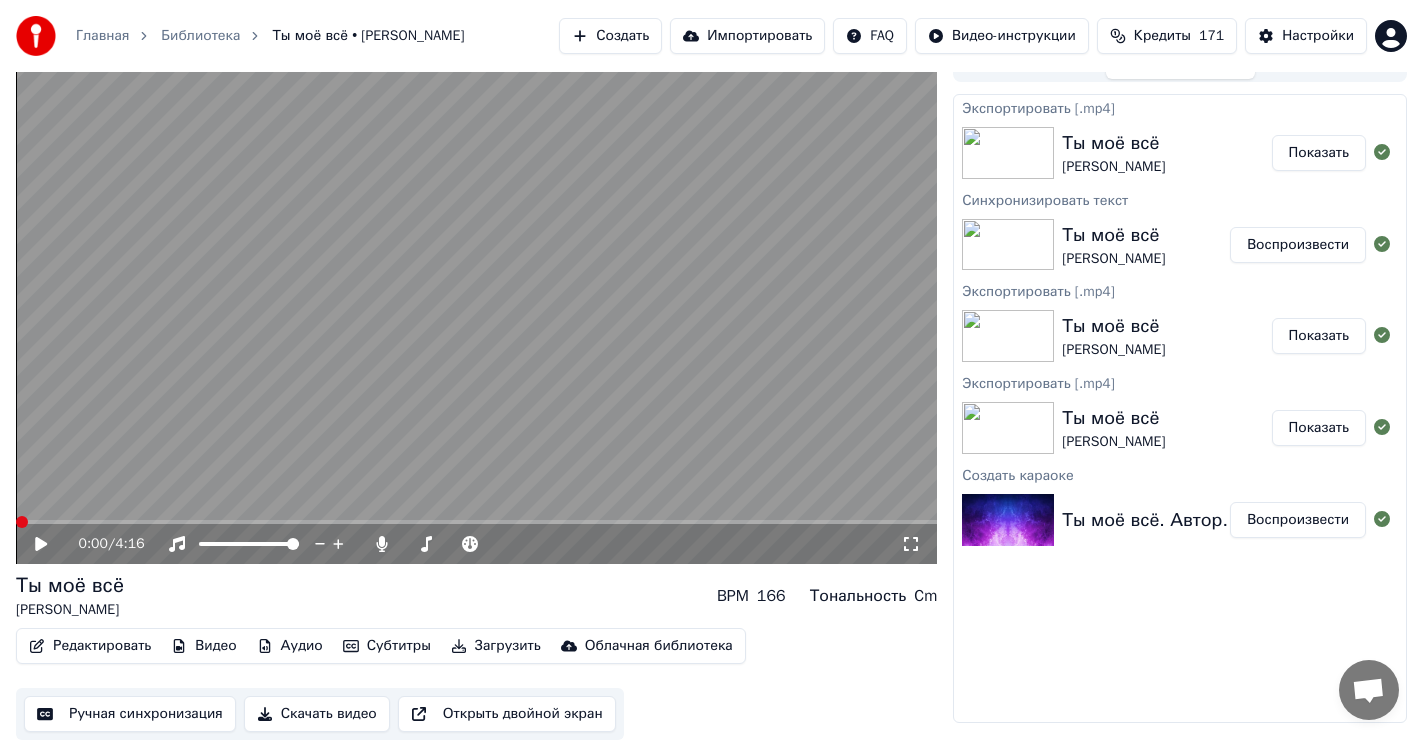 click at bounding box center (22, 522) 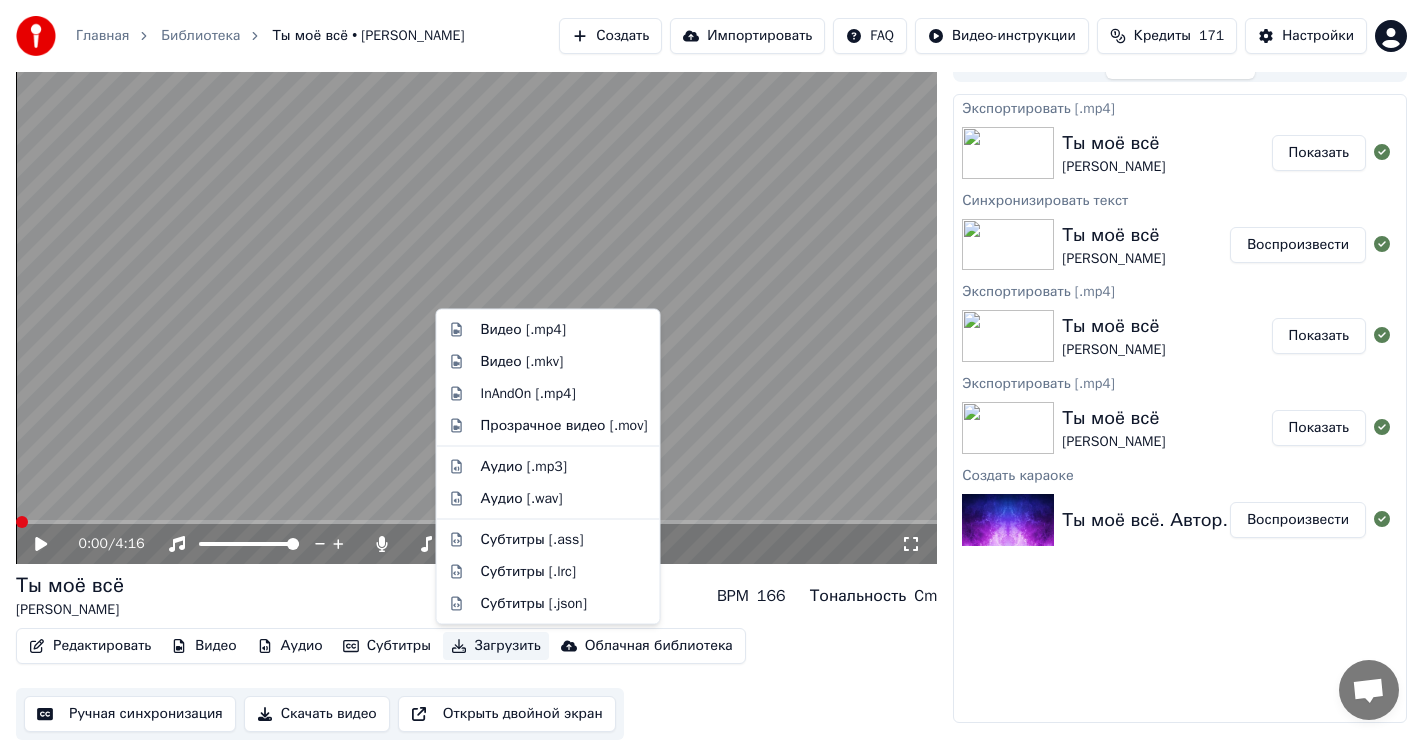 click on "Загрузить" at bounding box center [496, 646] 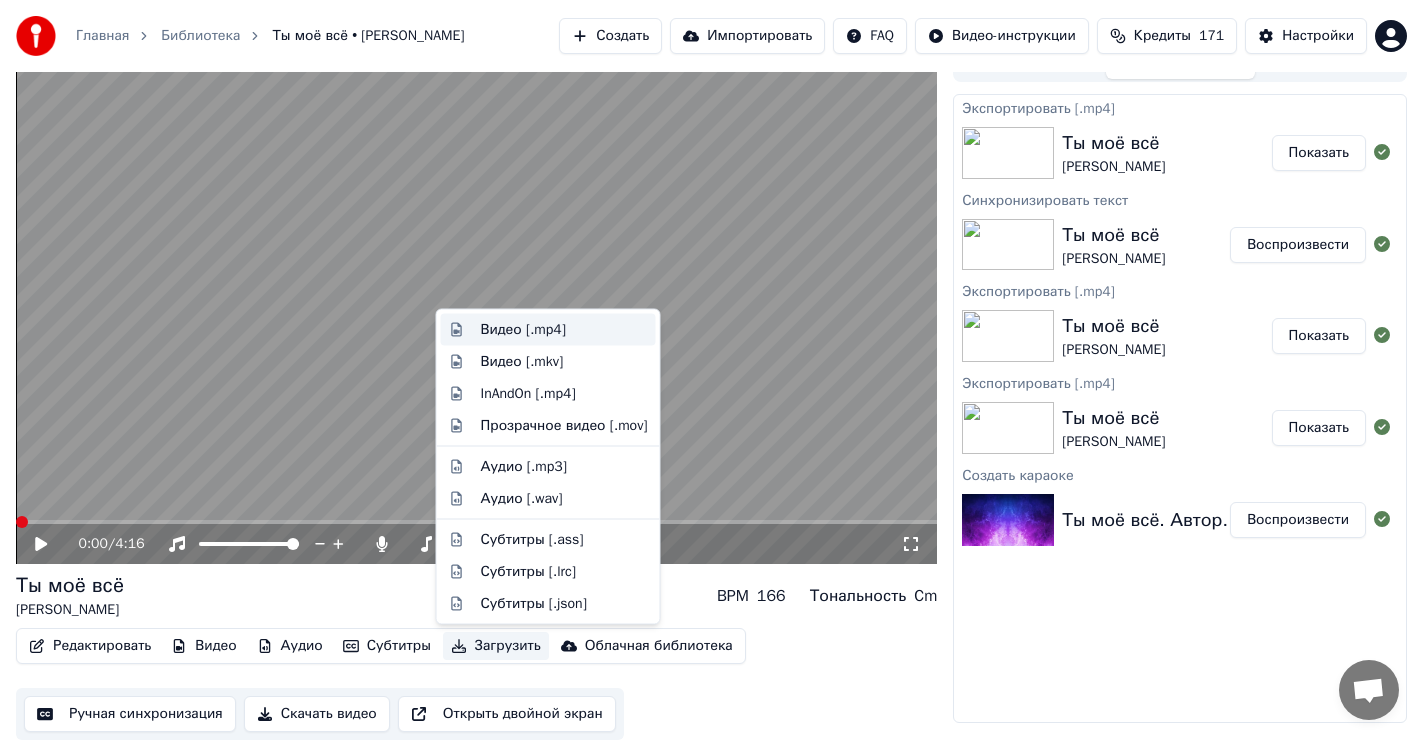 click on "Видео [.mp4]" at bounding box center [523, 330] 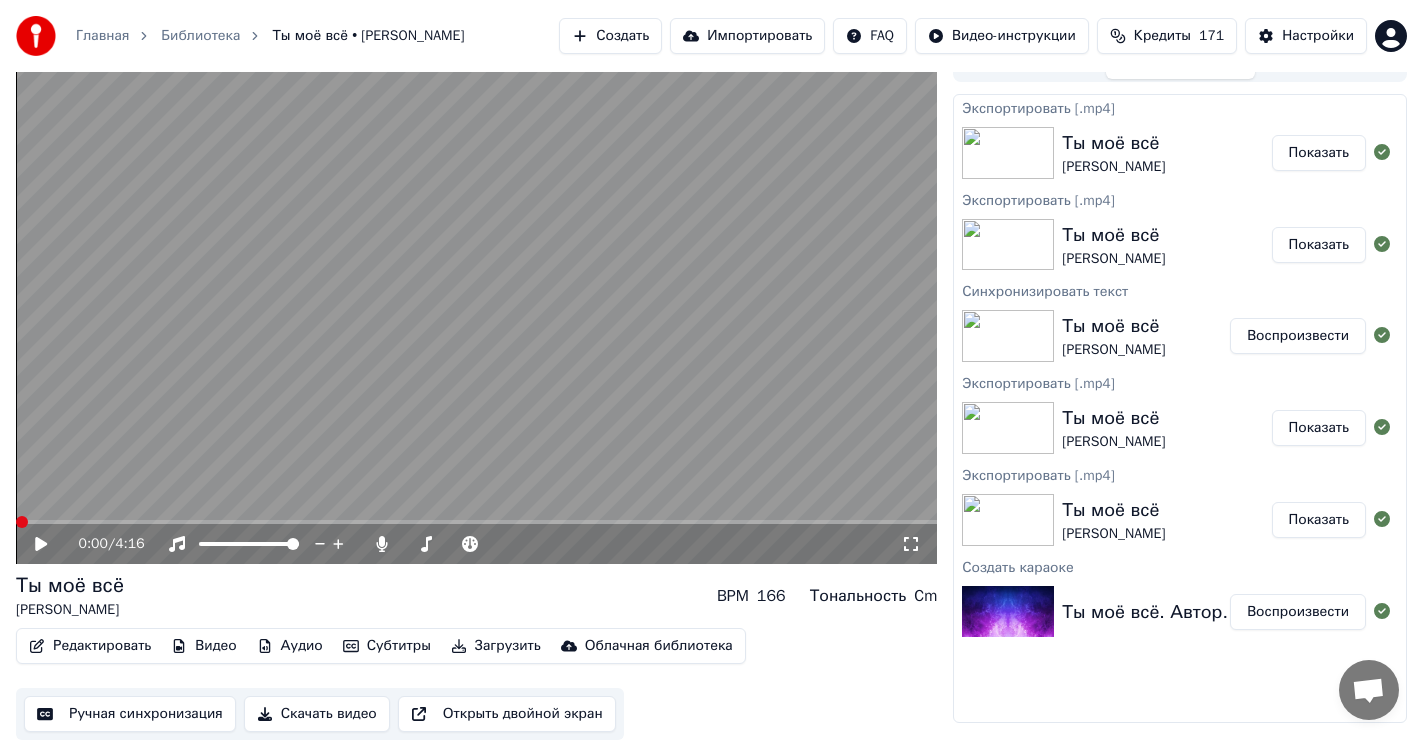 click 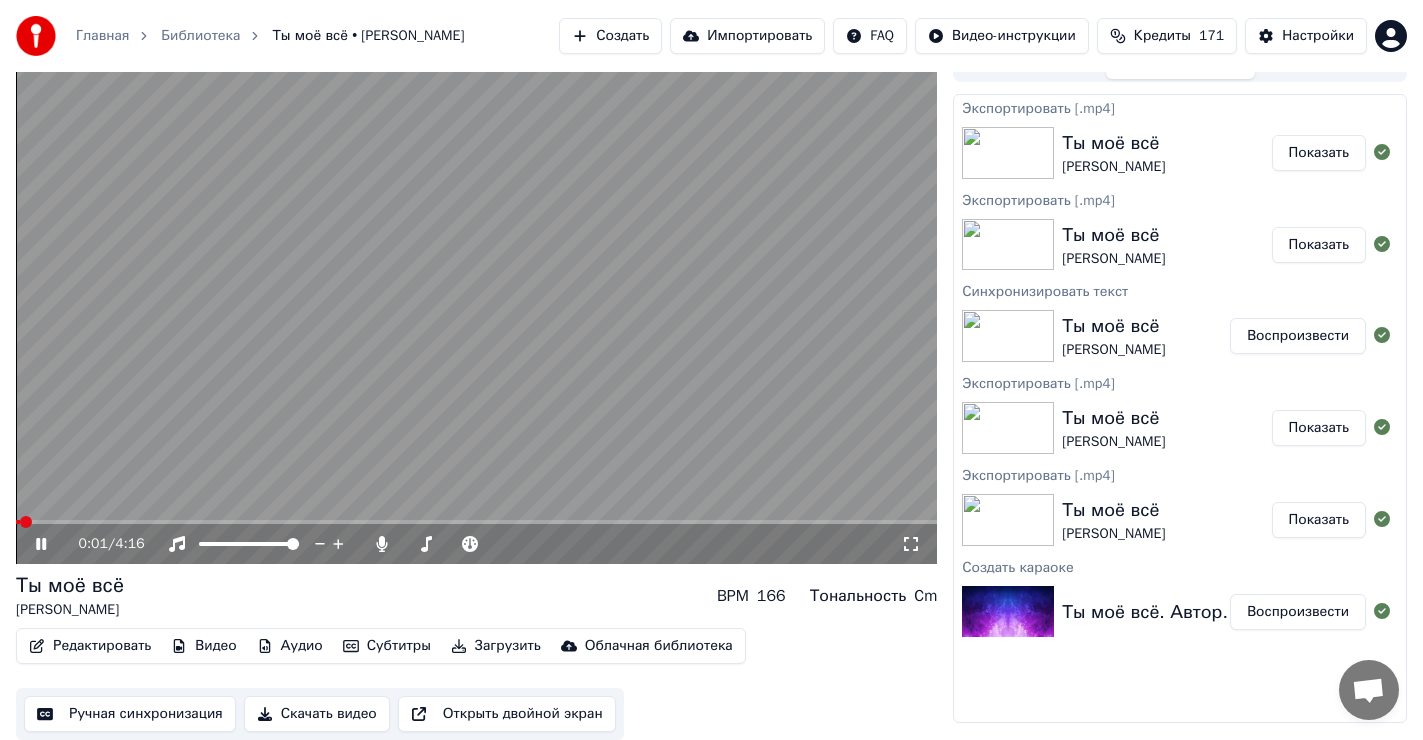 click at bounding box center (476, 522) 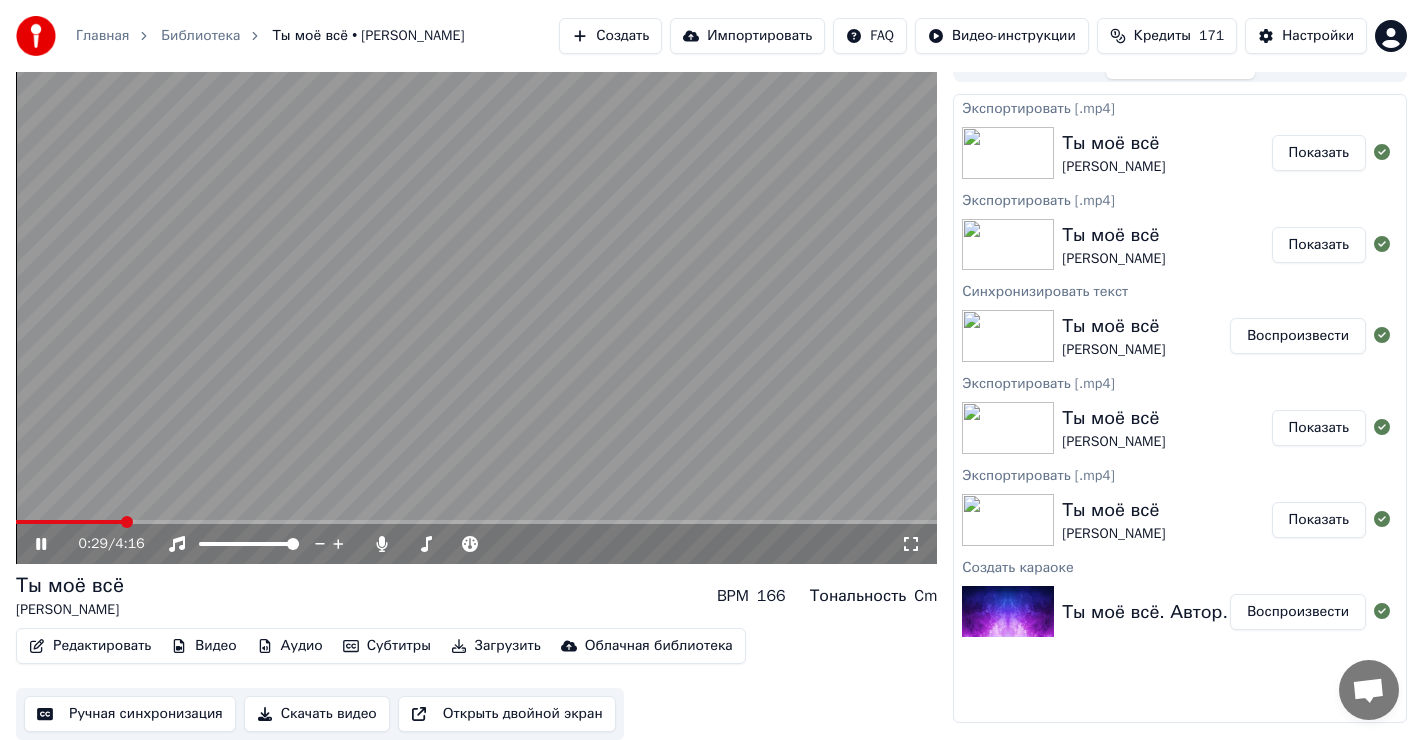 click 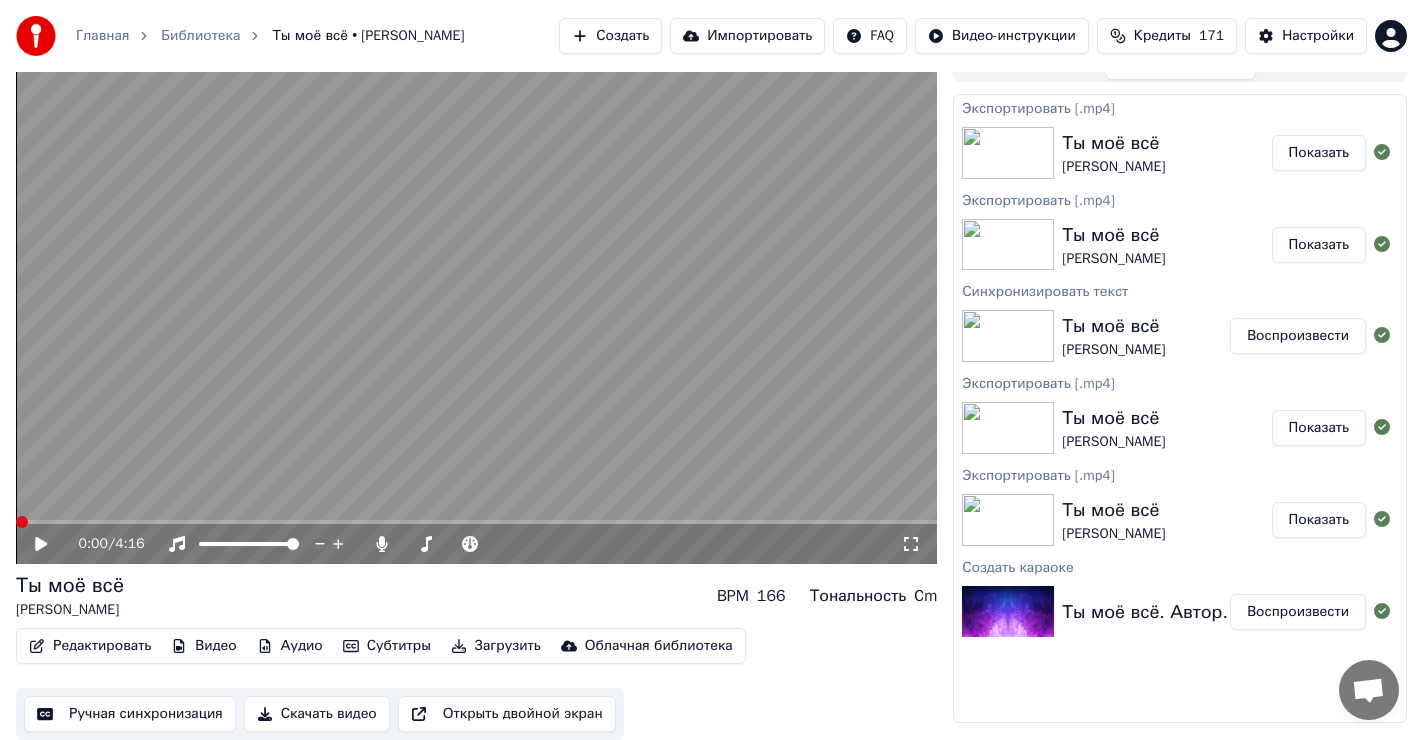 click at bounding box center (22, 522) 